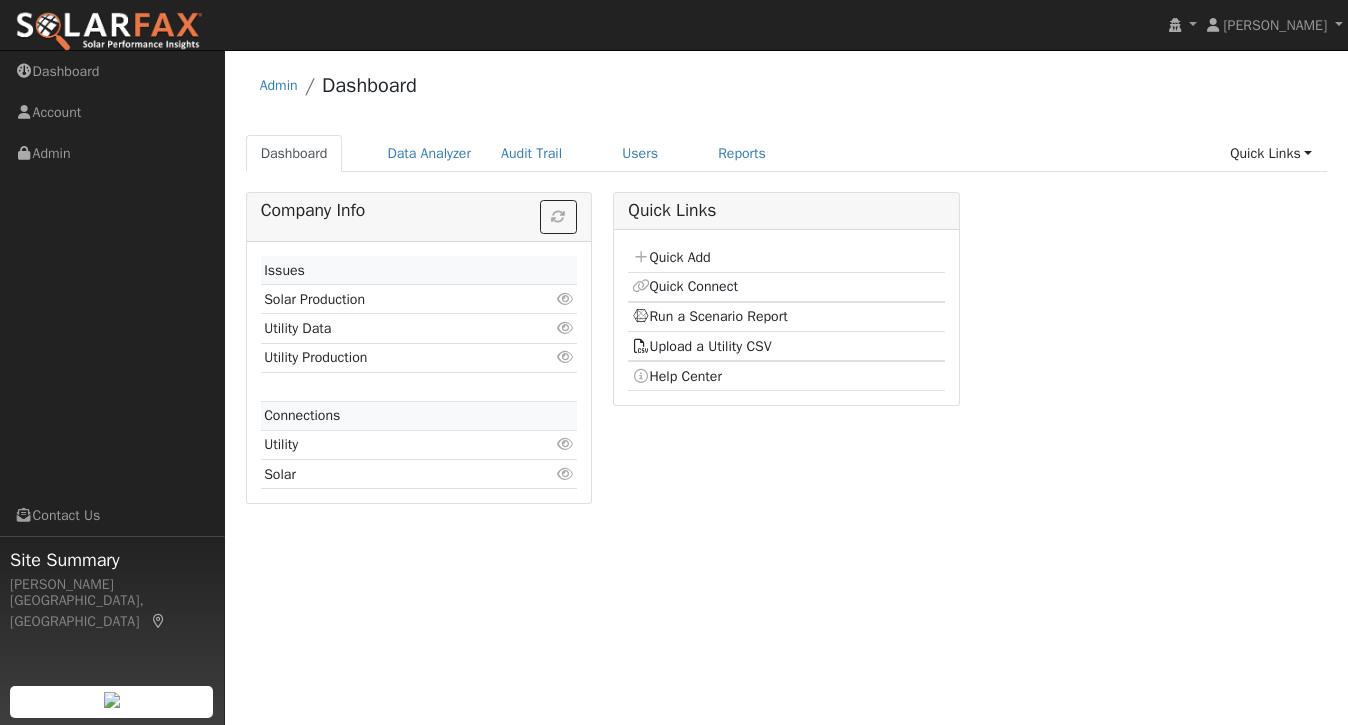 scroll, scrollTop: 0, scrollLeft: 0, axis: both 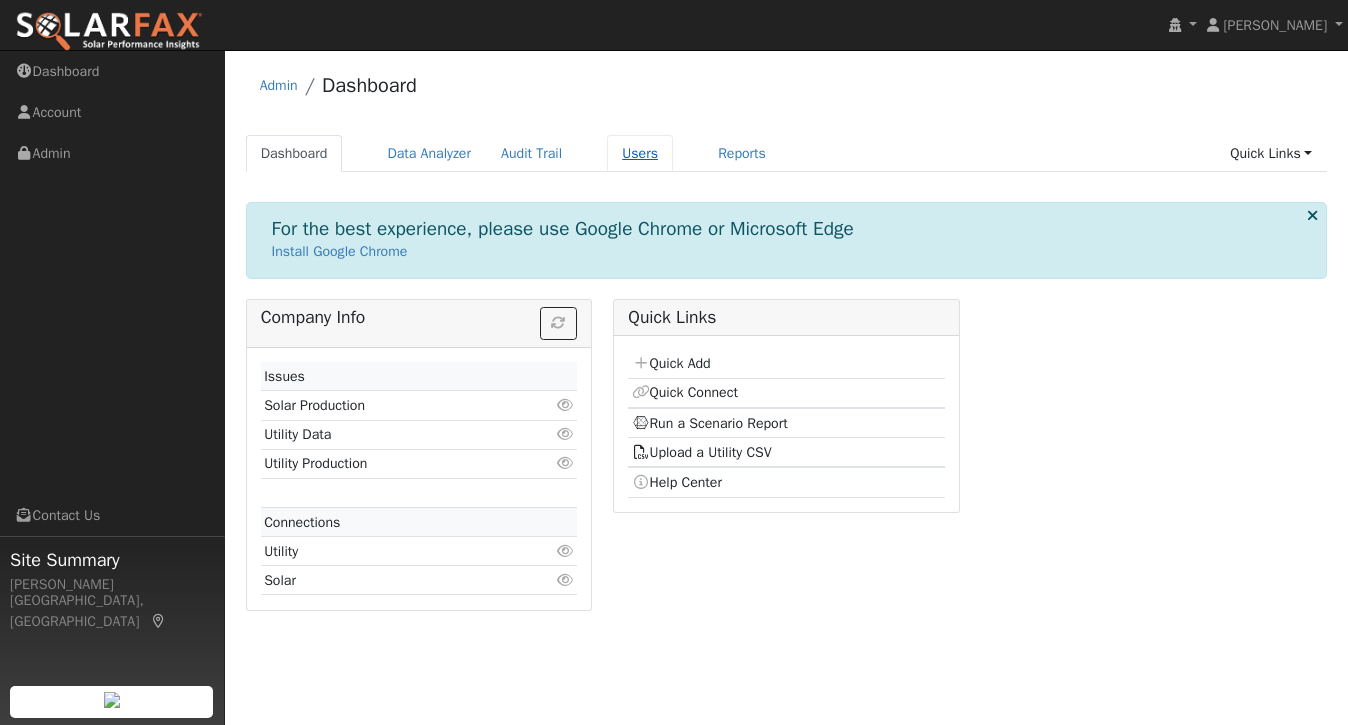 click on "Users" at bounding box center [640, 153] 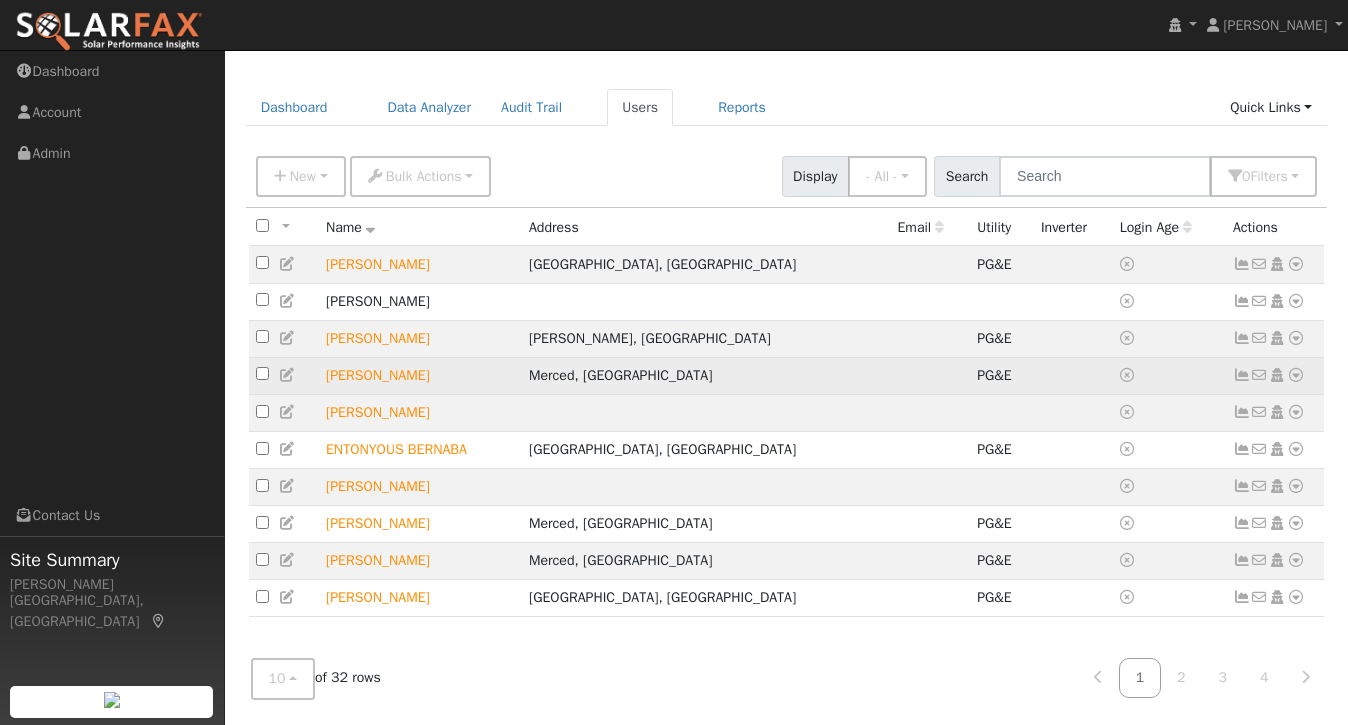 scroll, scrollTop: 45, scrollLeft: 0, axis: vertical 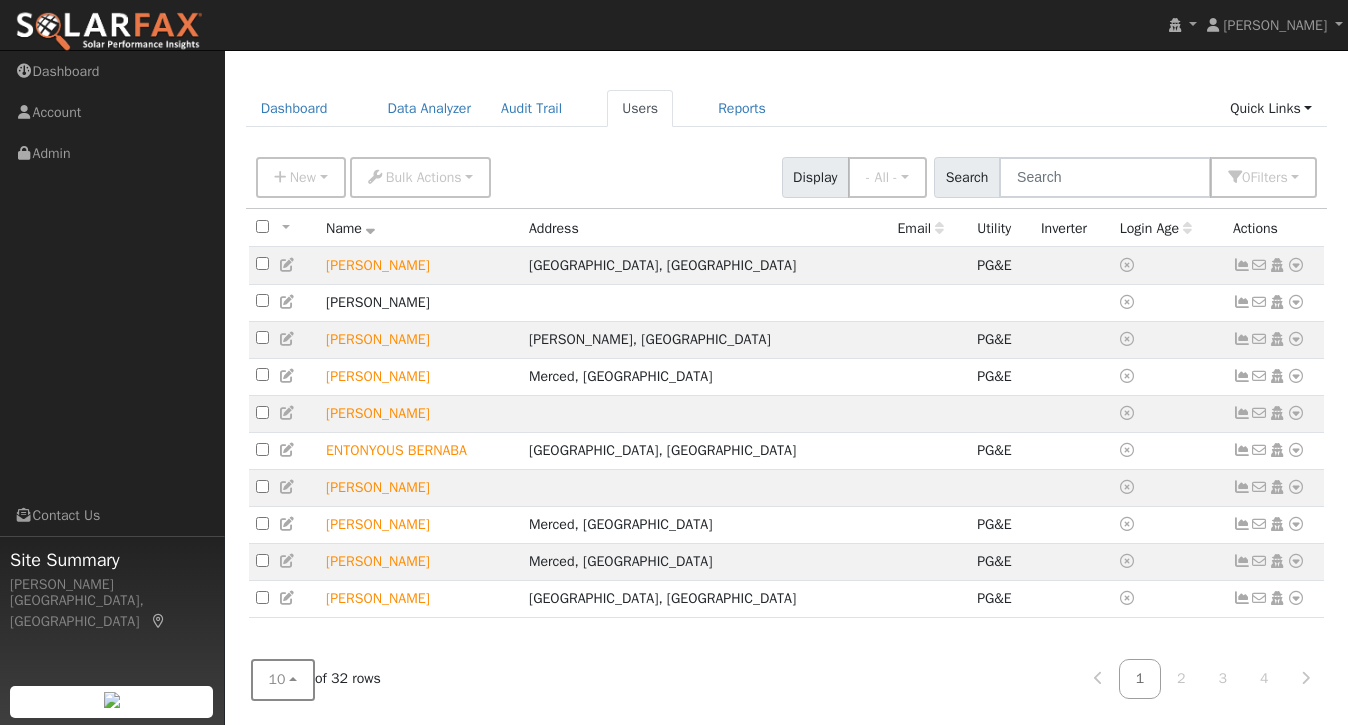 click on "10" at bounding box center (277, 679) 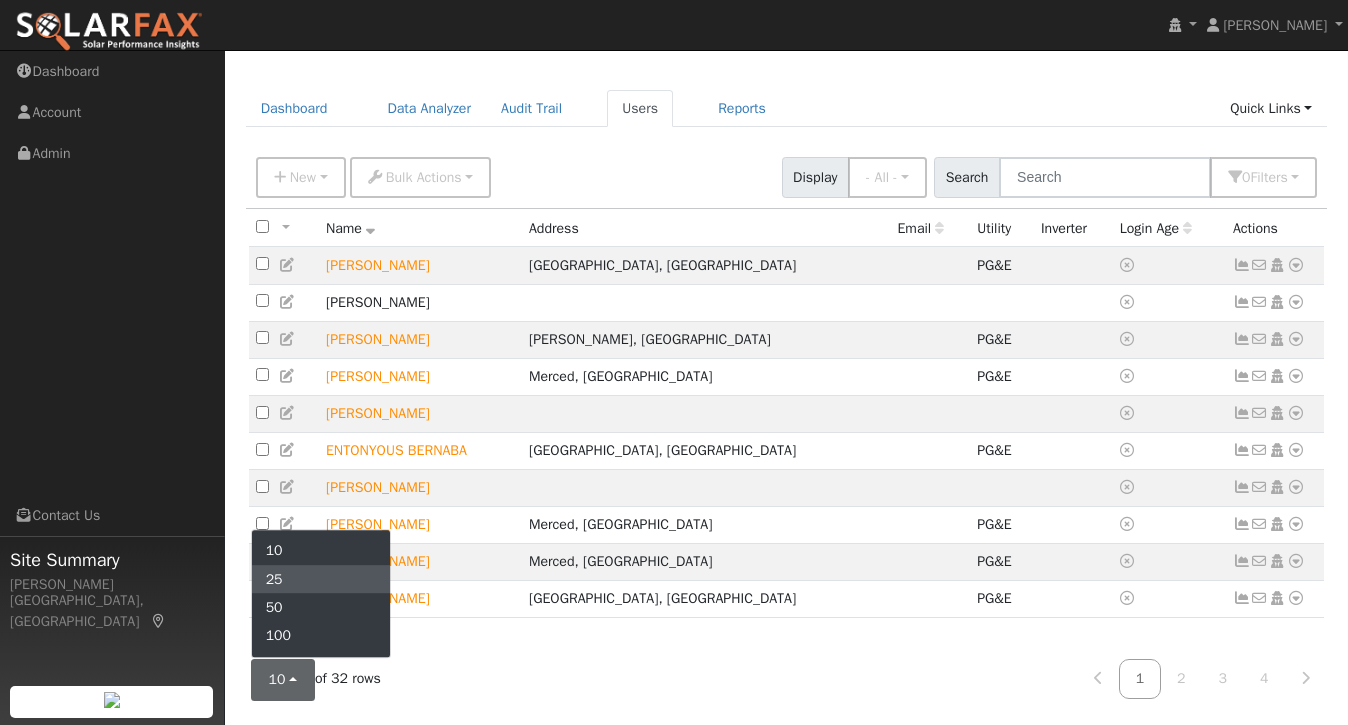 click on "25" at bounding box center [321, 579] 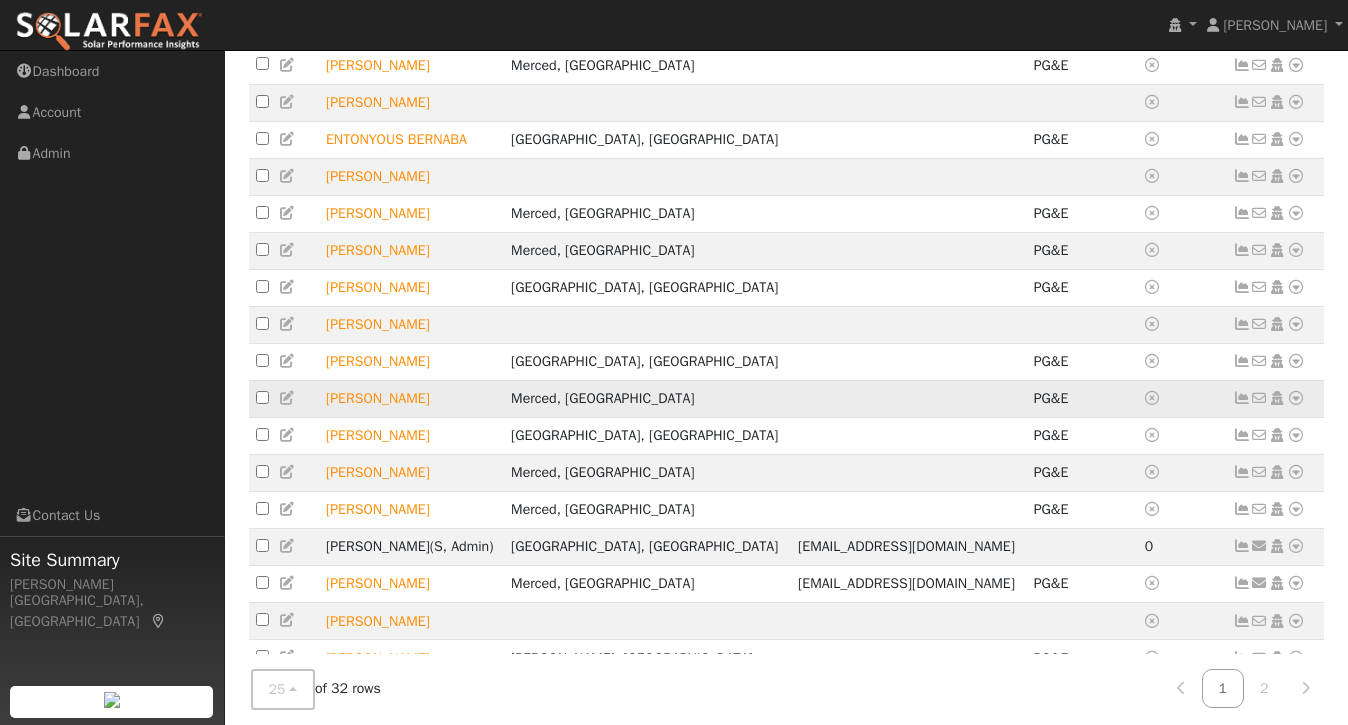 scroll, scrollTop: 352, scrollLeft: 0, axis: vertical 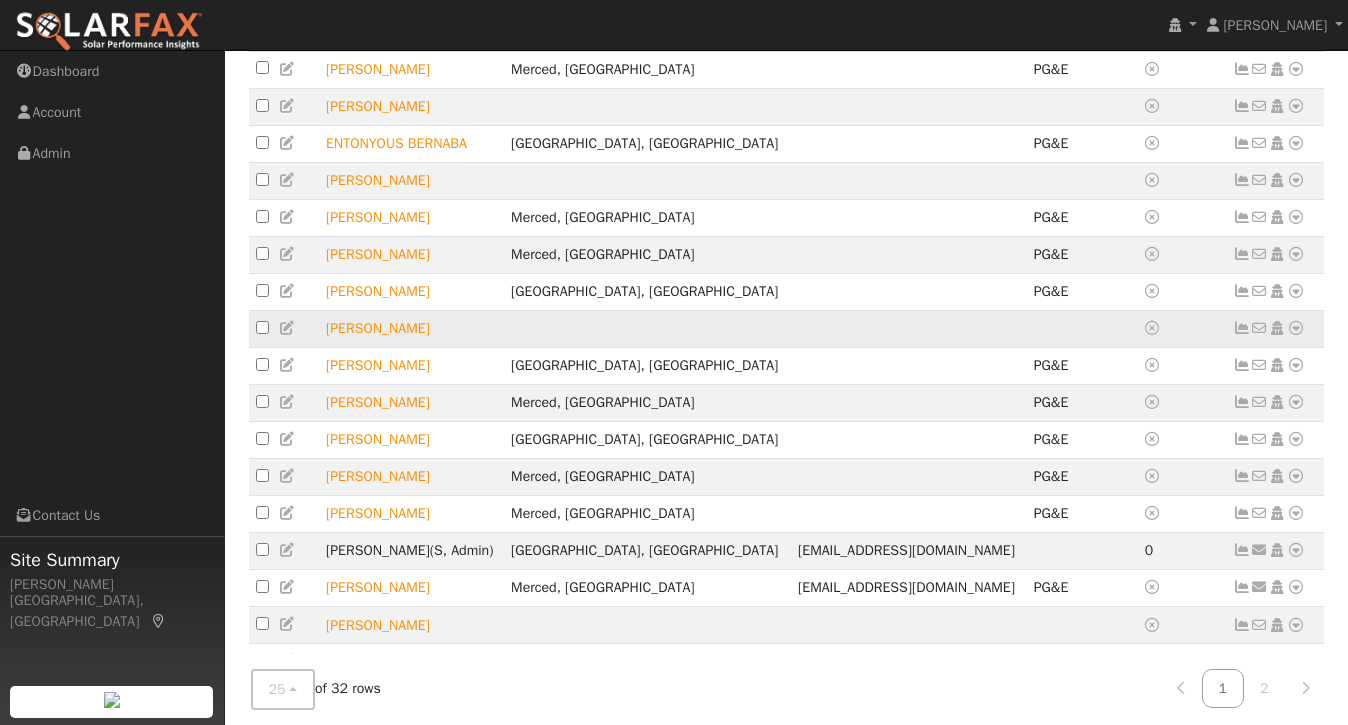 click at bounding box center [1296, 328] 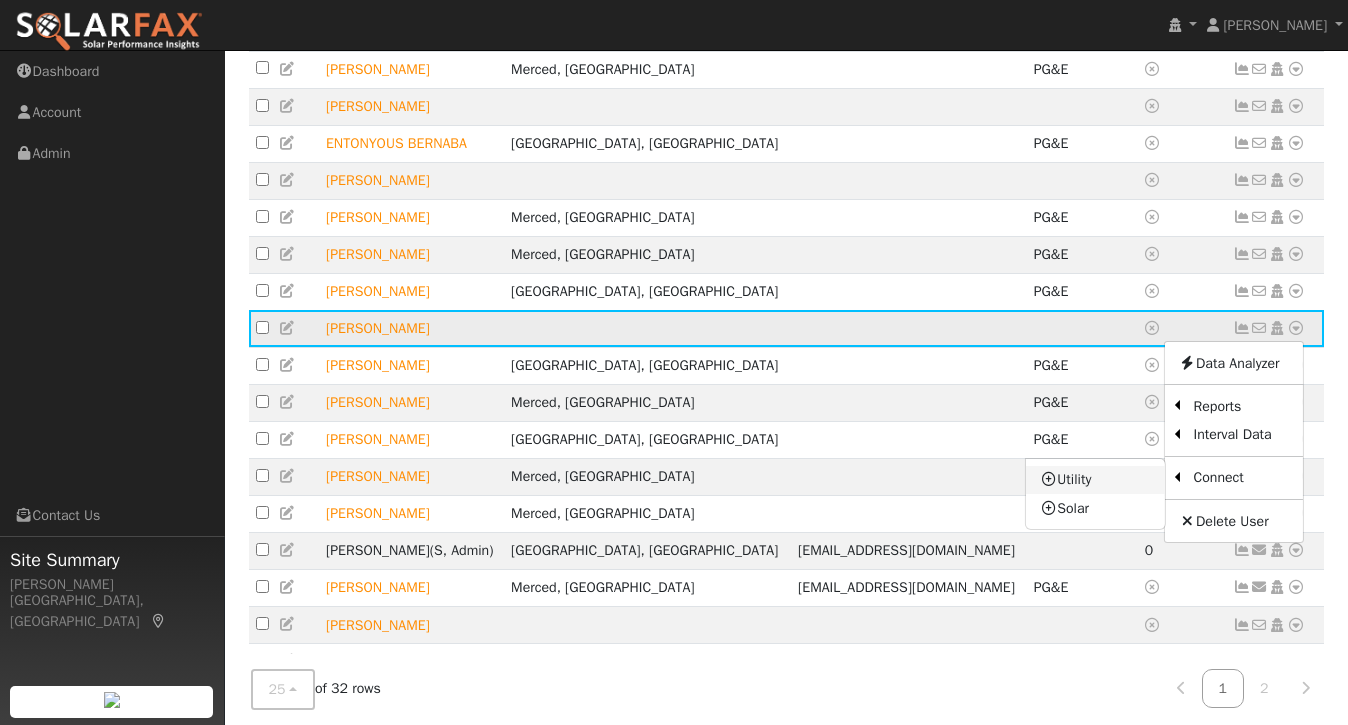 click on "Utility" at bounding box center (1095, 480) 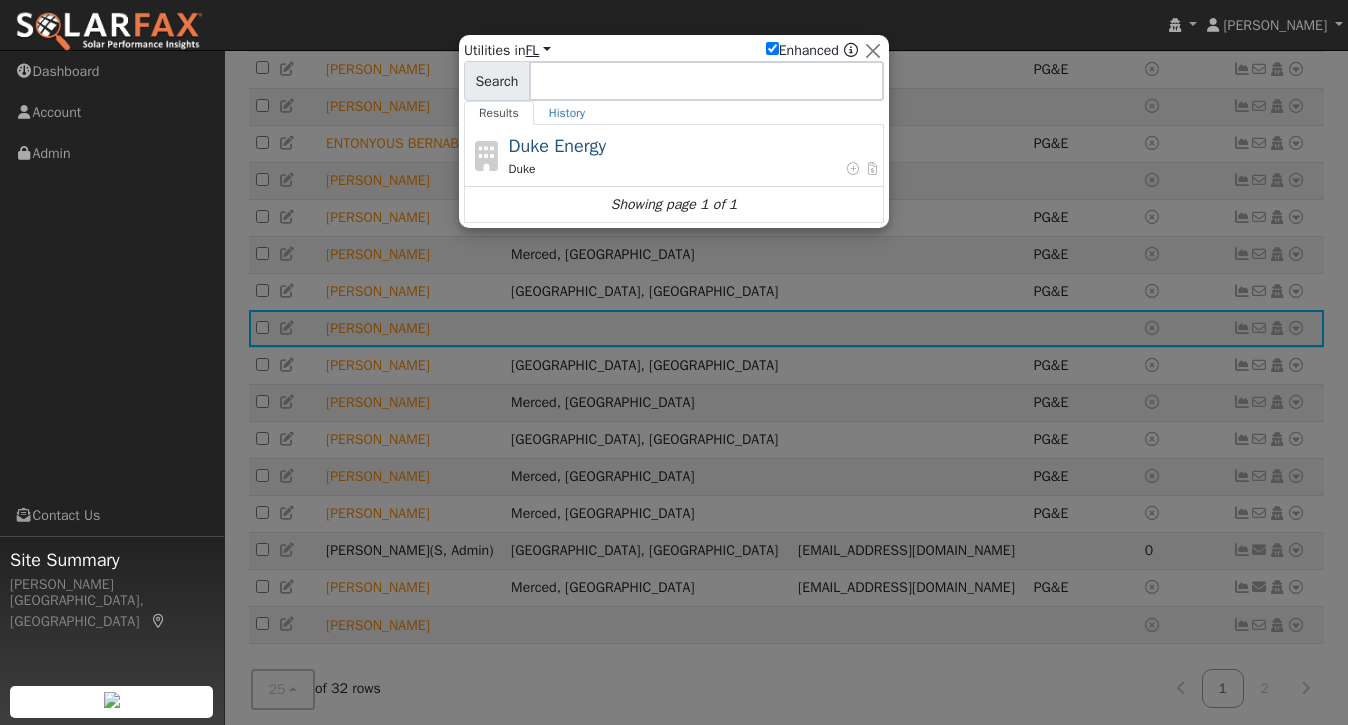 click on "FL" at bounding box center [538, 50] 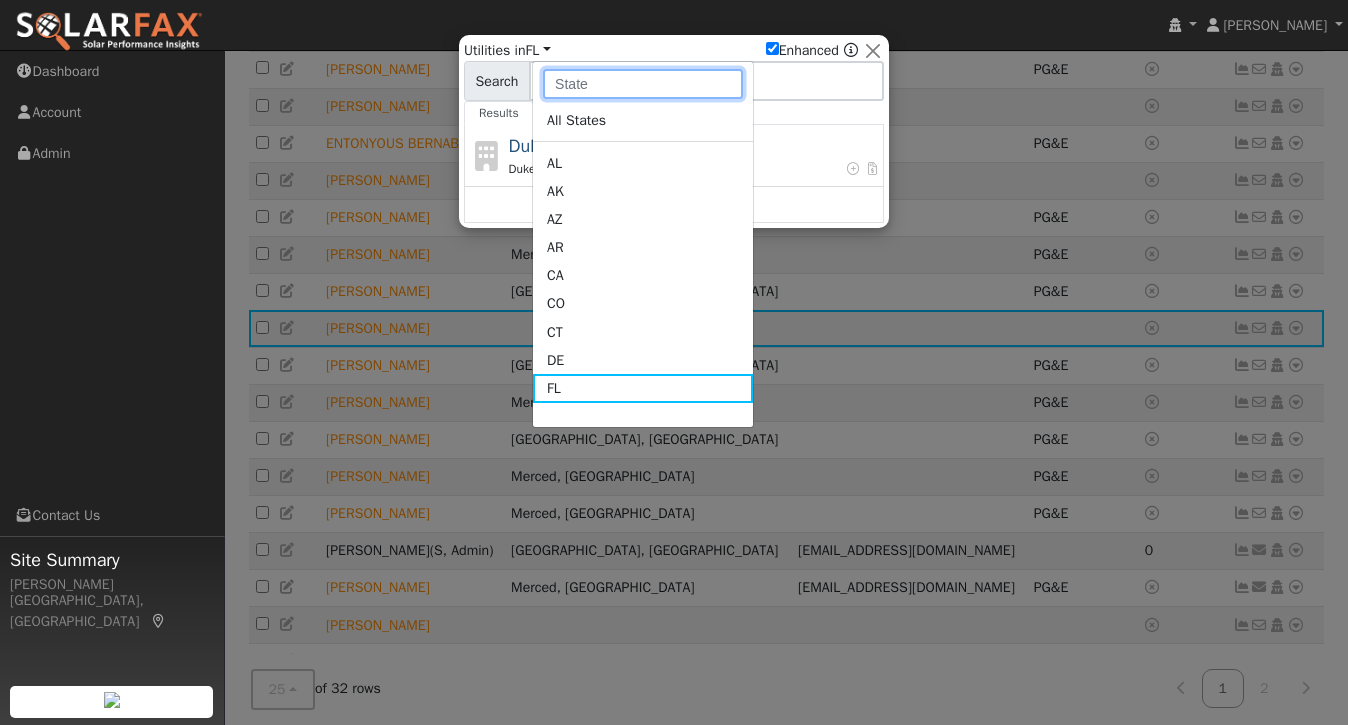 click at bounding box center (643, 84) 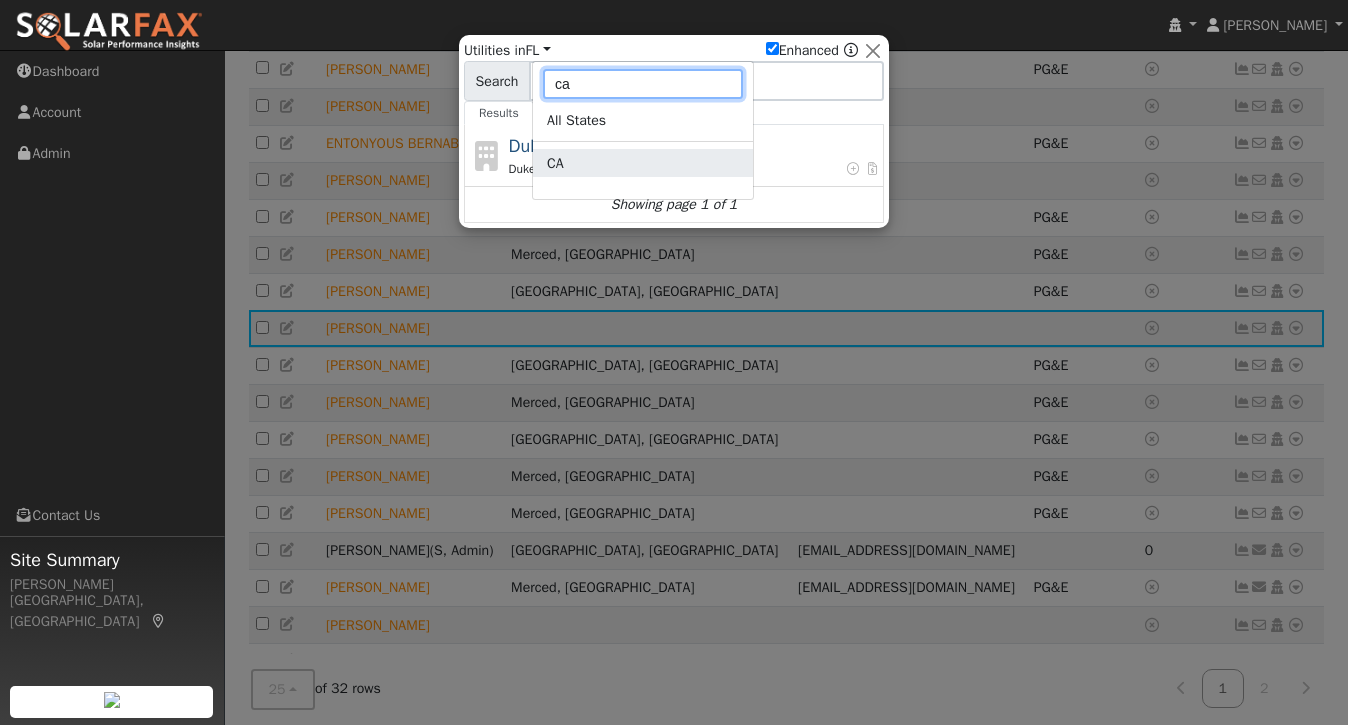 type on "ca" 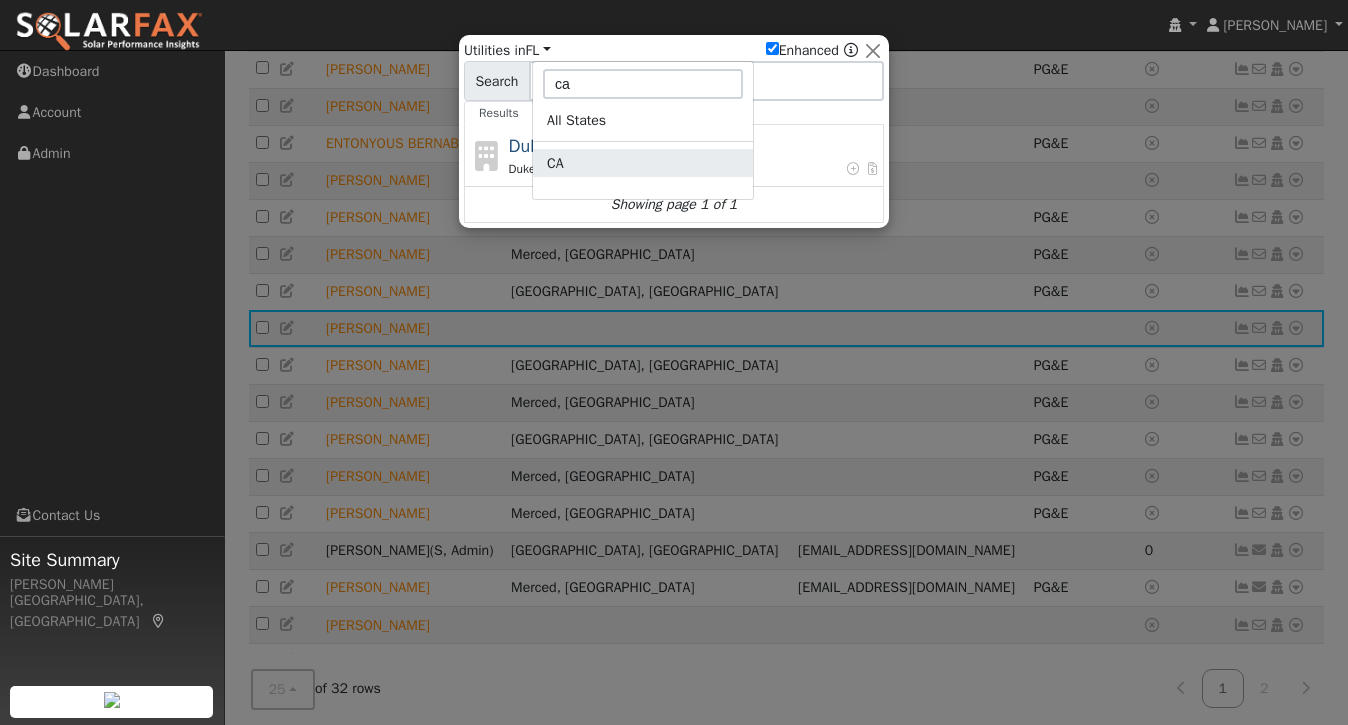 click on "CA" 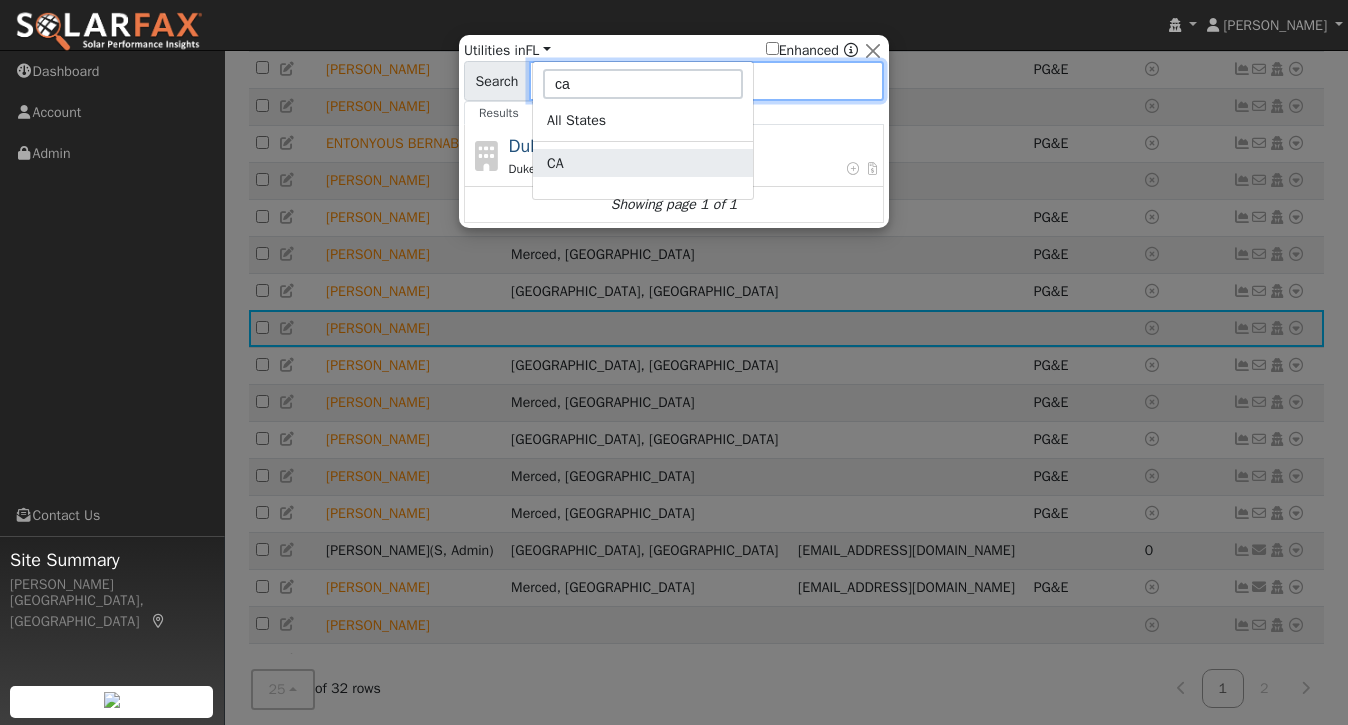 checkbox on "false" 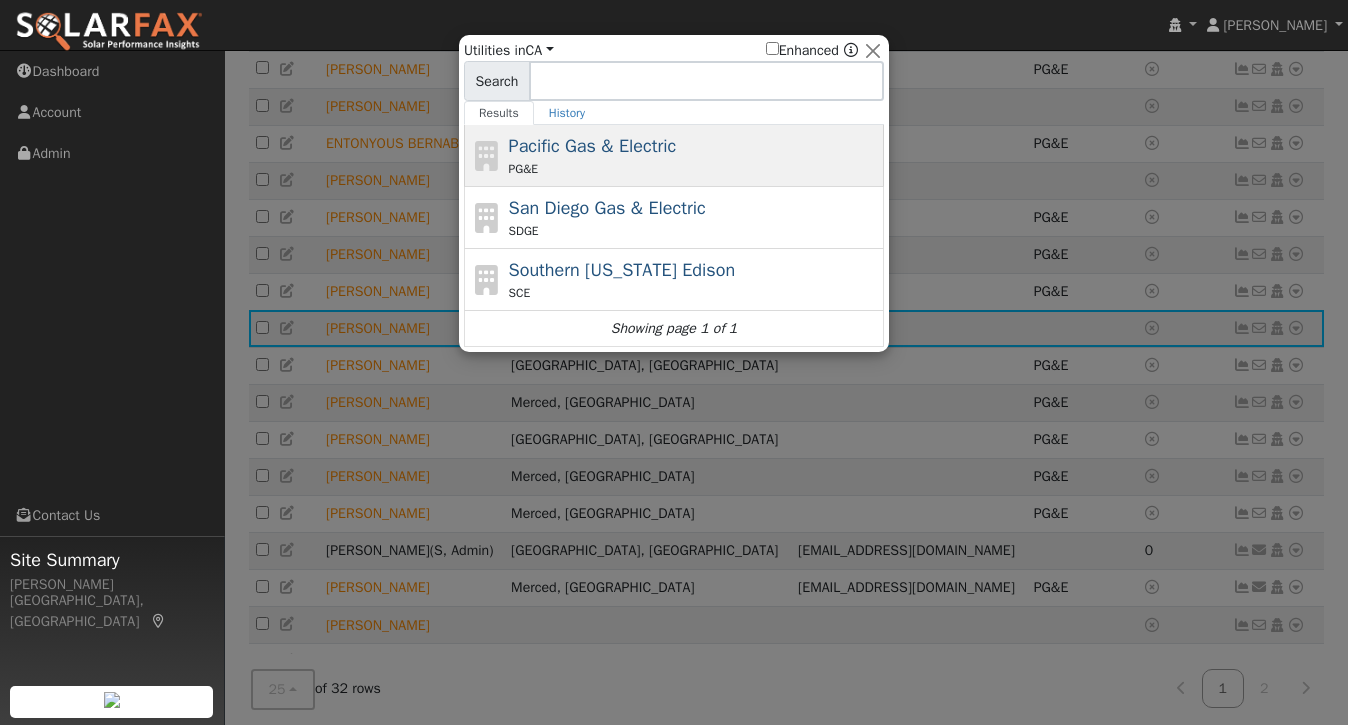 click on "Pacific Gas & Electric" at bounding box center (593, 146) 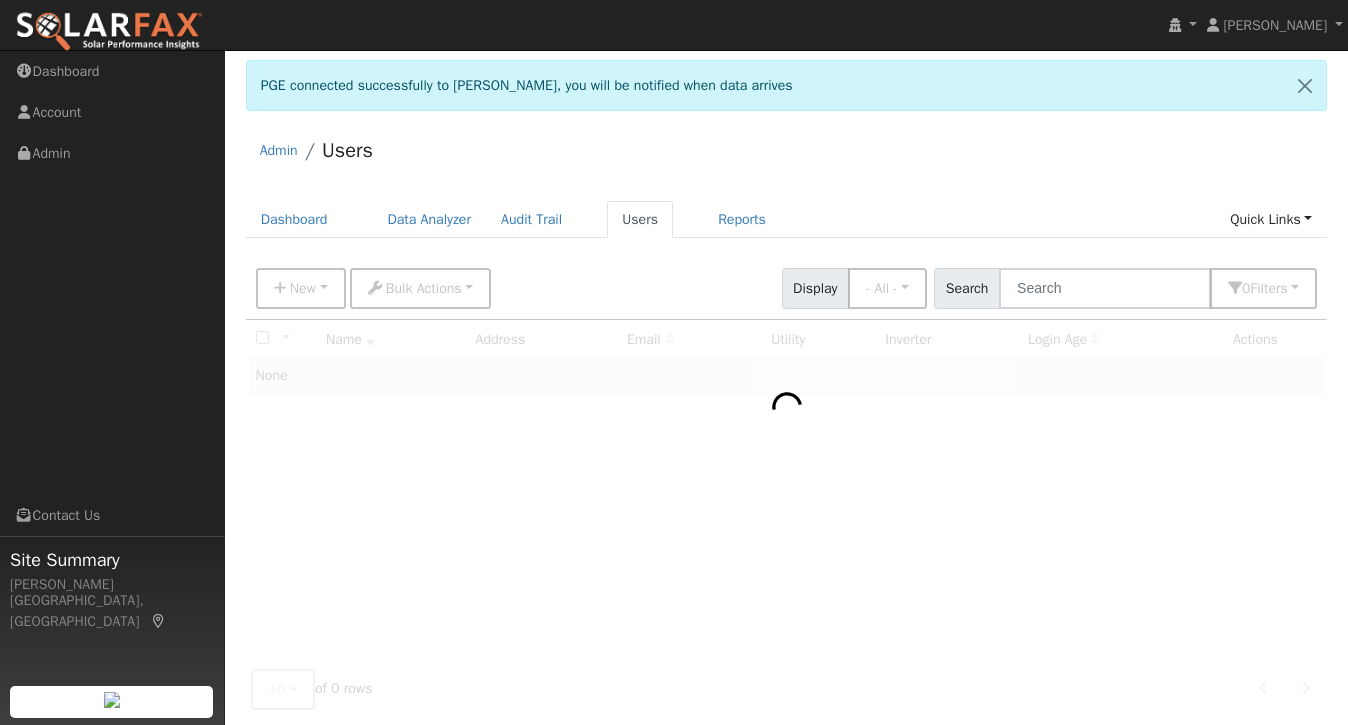 scroll, scrollTop: 0, scrollLeft: 0, axis: both 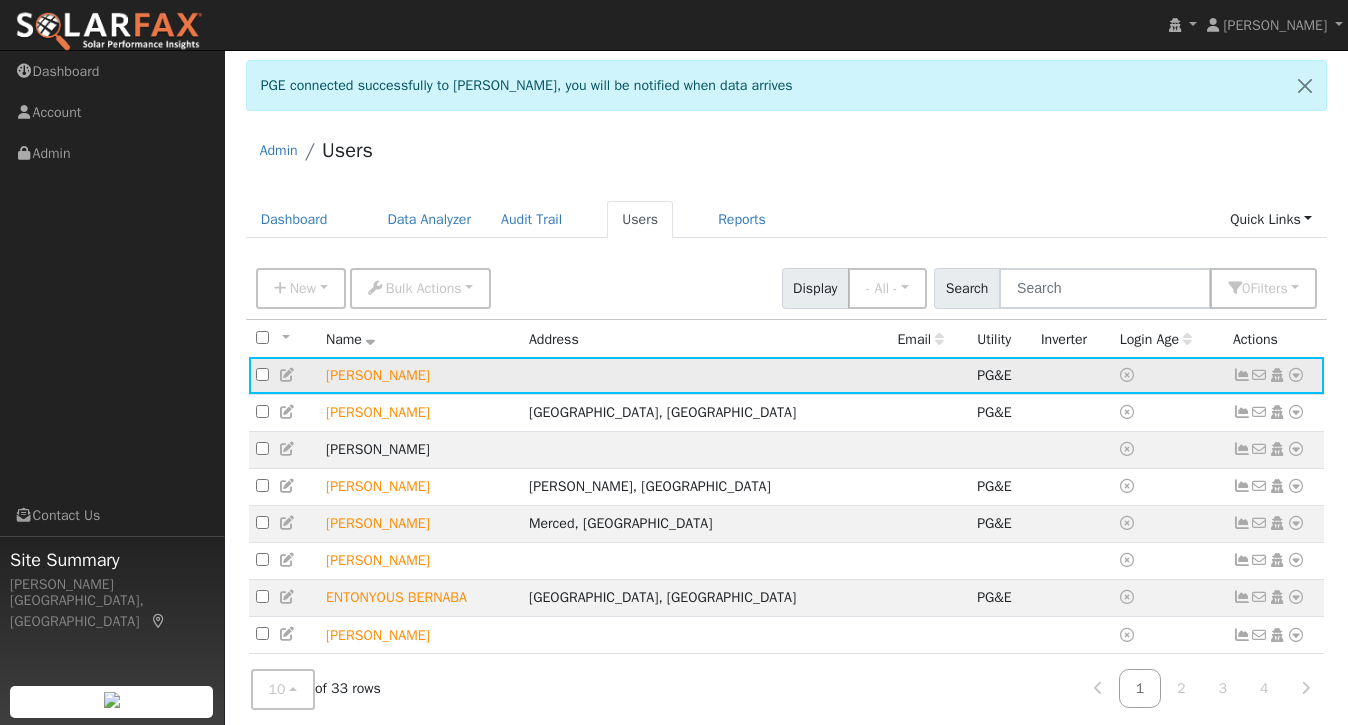 click at bounding box center (1242, 375) 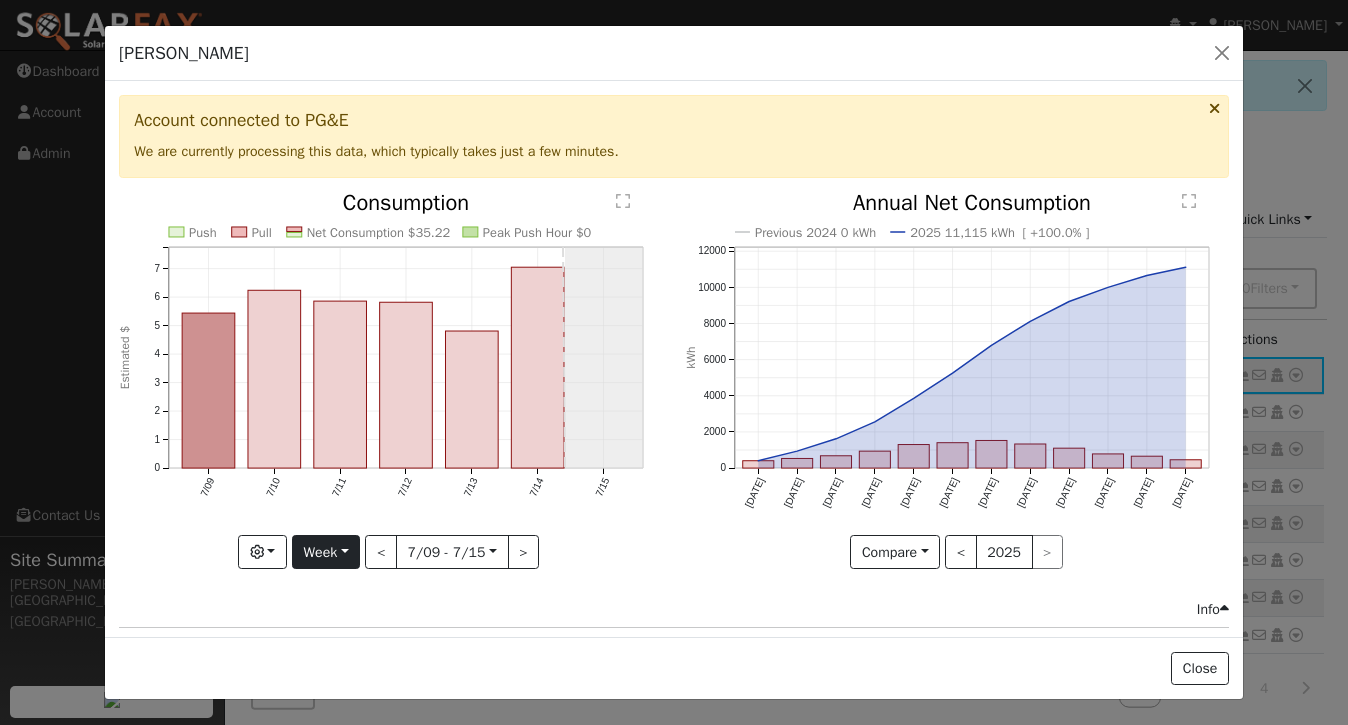 click on "Week" at bounding box center [326, 552] 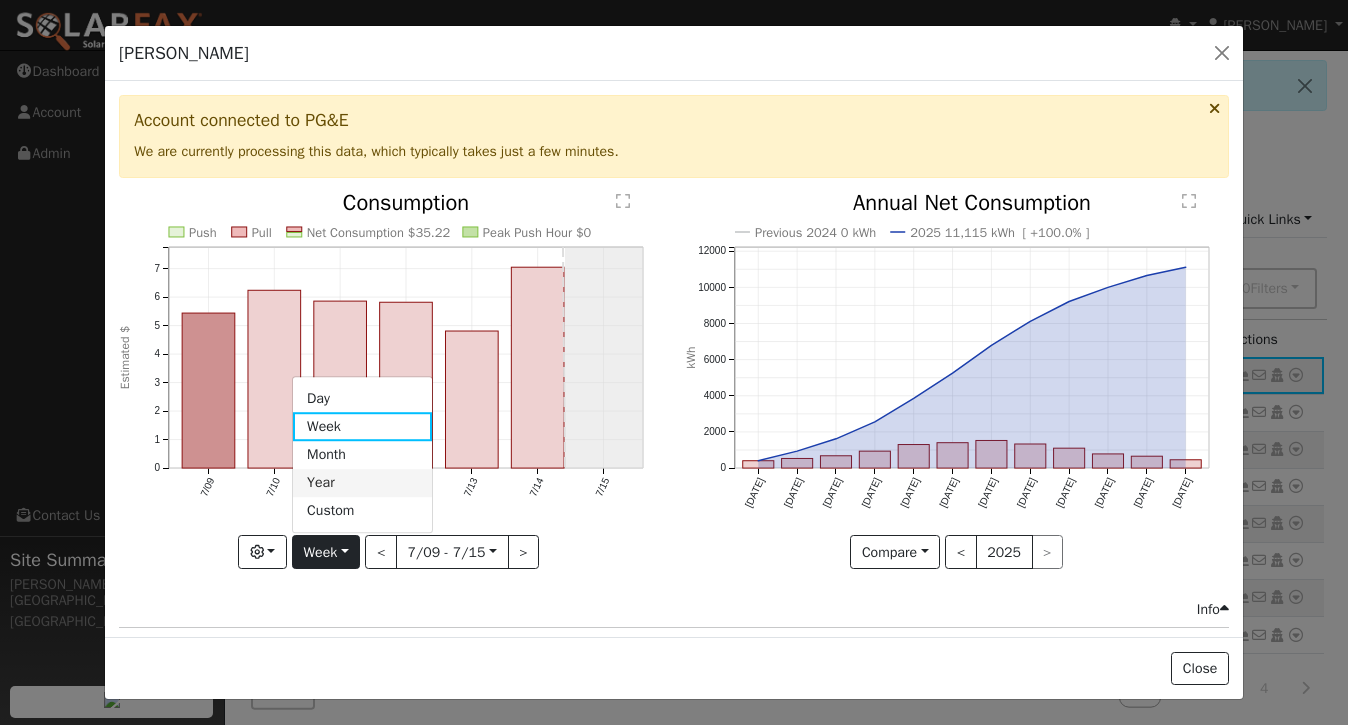 click on "Year" at bounding box center (362, 483) 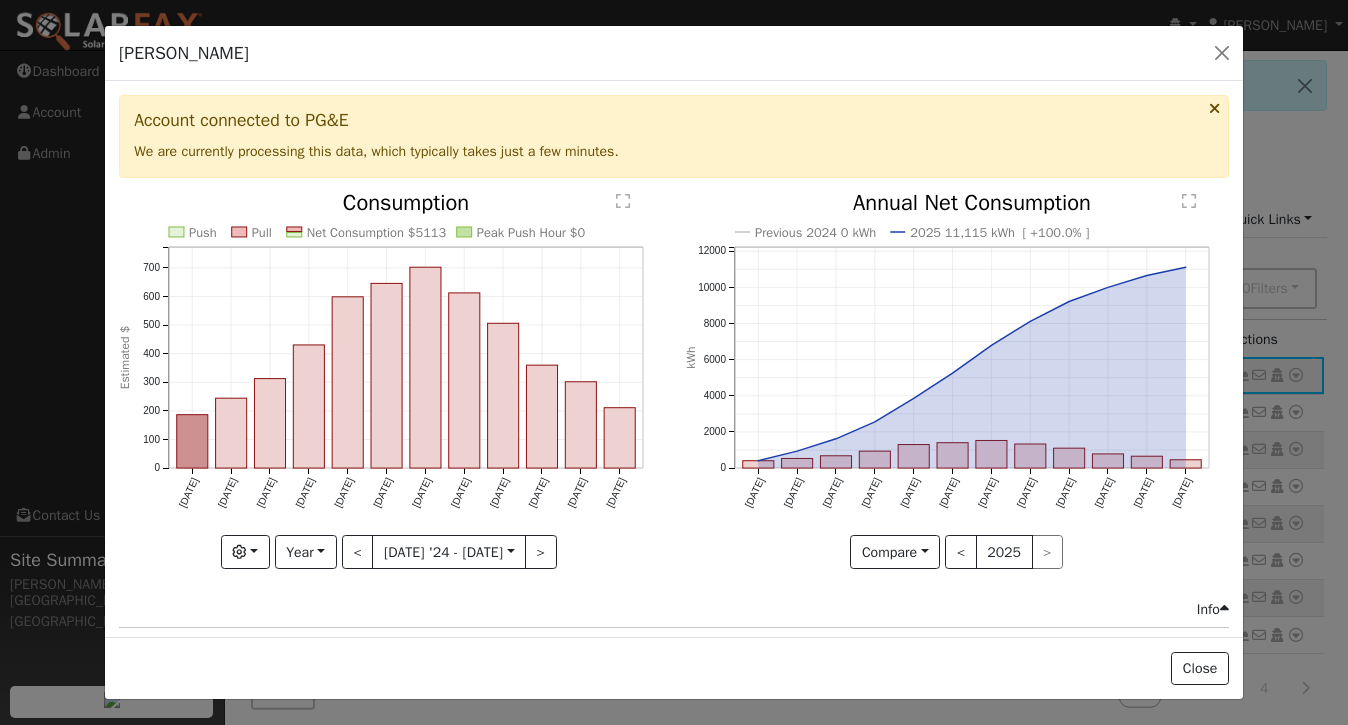 click on "Previous 2024 0 kWh 2025 11,115 kWh  [ +100.0% ] [DATE] Aug '[DATE] Oct '[DATE] Dec '[DATE] Feb '[DATE] Apr '[DATE] Jun '25 0 2000 4000 6000 8000 10000 12000  Annual Net Consumption kWh onclick="" onclick="" onclick="" onclick="" onclick="" onclick="" onclick="" onclick="" onclick="" onclick="" onclick="" onclick="" onclick="" onclick="" onclick="" onclick="" onclick="" onclick="" onclick="" onclick="" onclick="" onclick="" onclick="" onclick=""" 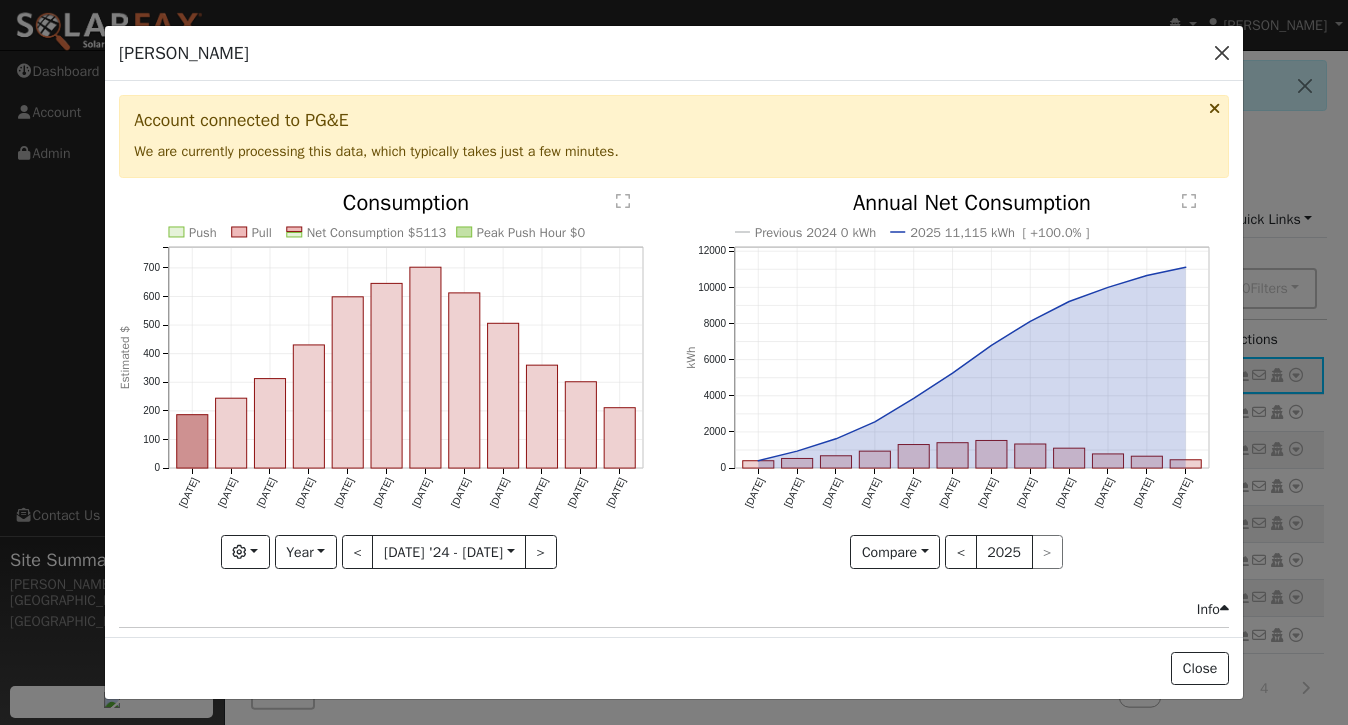click at bounding box center (1222, 53) 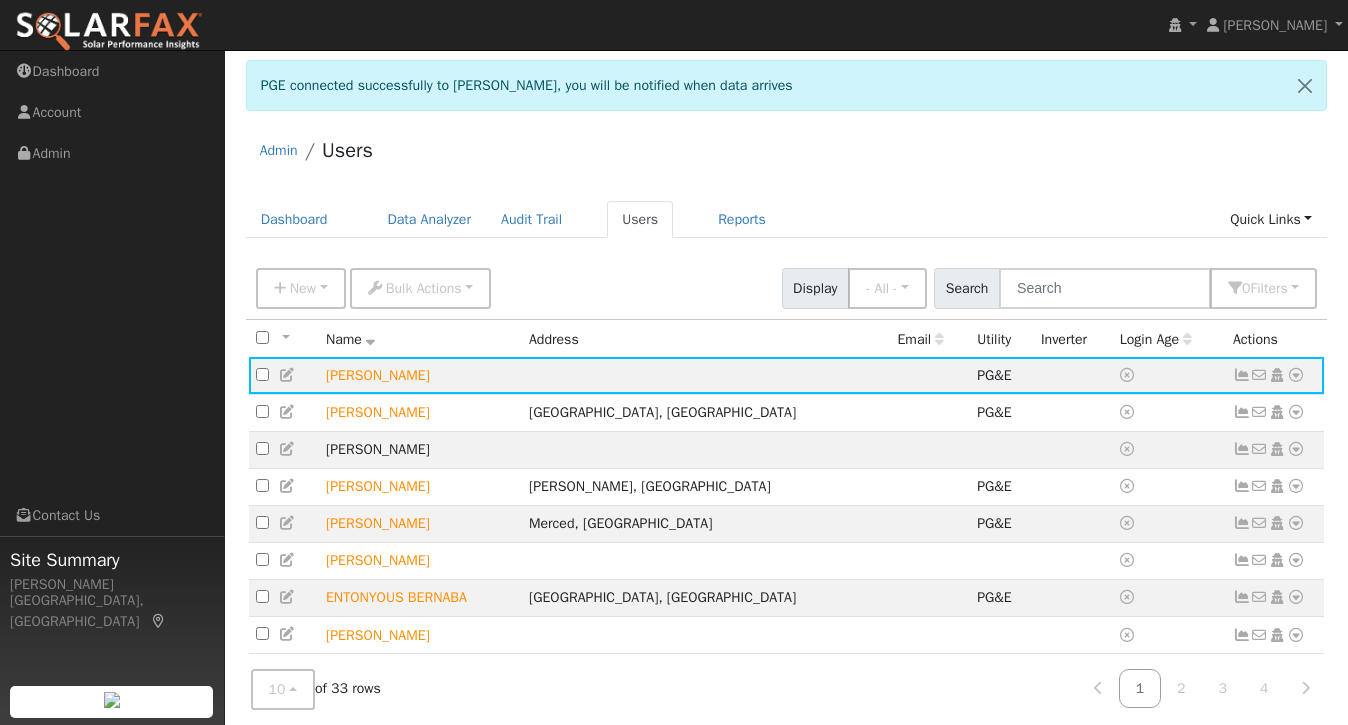 click on "Admin
Users" at bounding box center [787, 155] 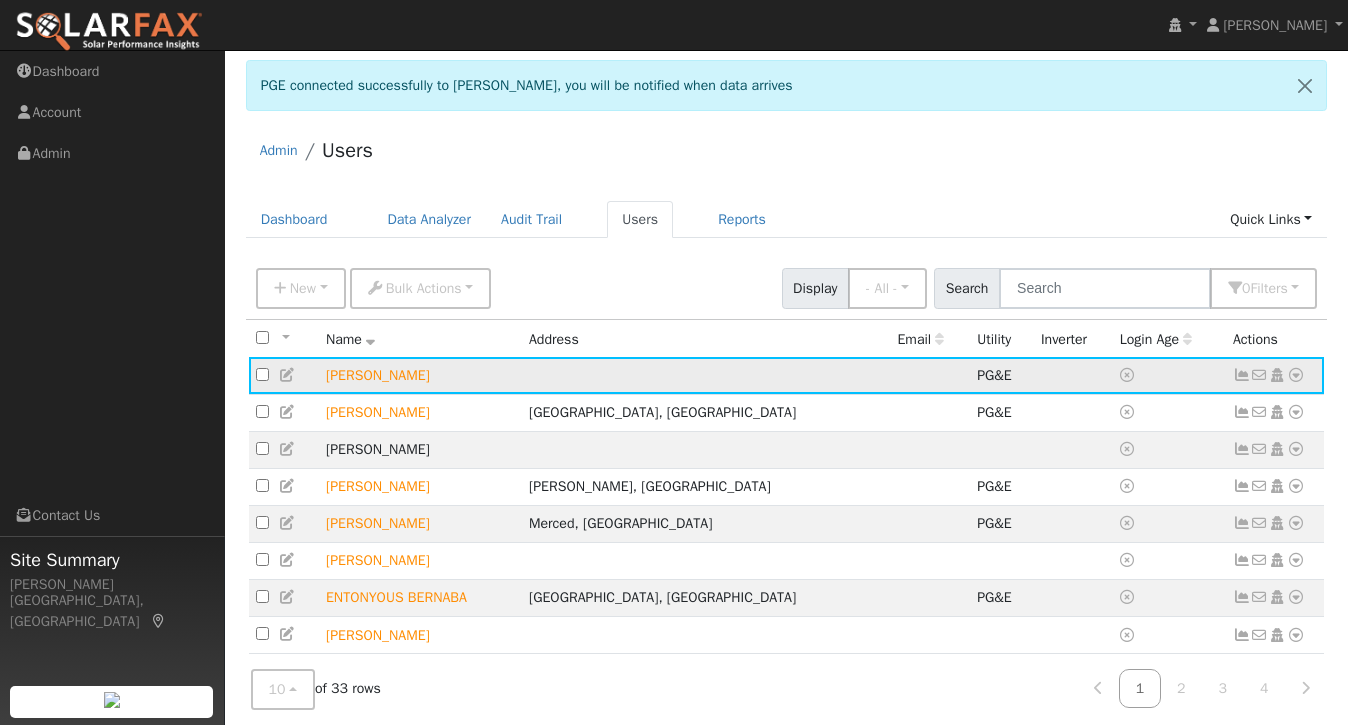 click at bounding box center [1242, 375] 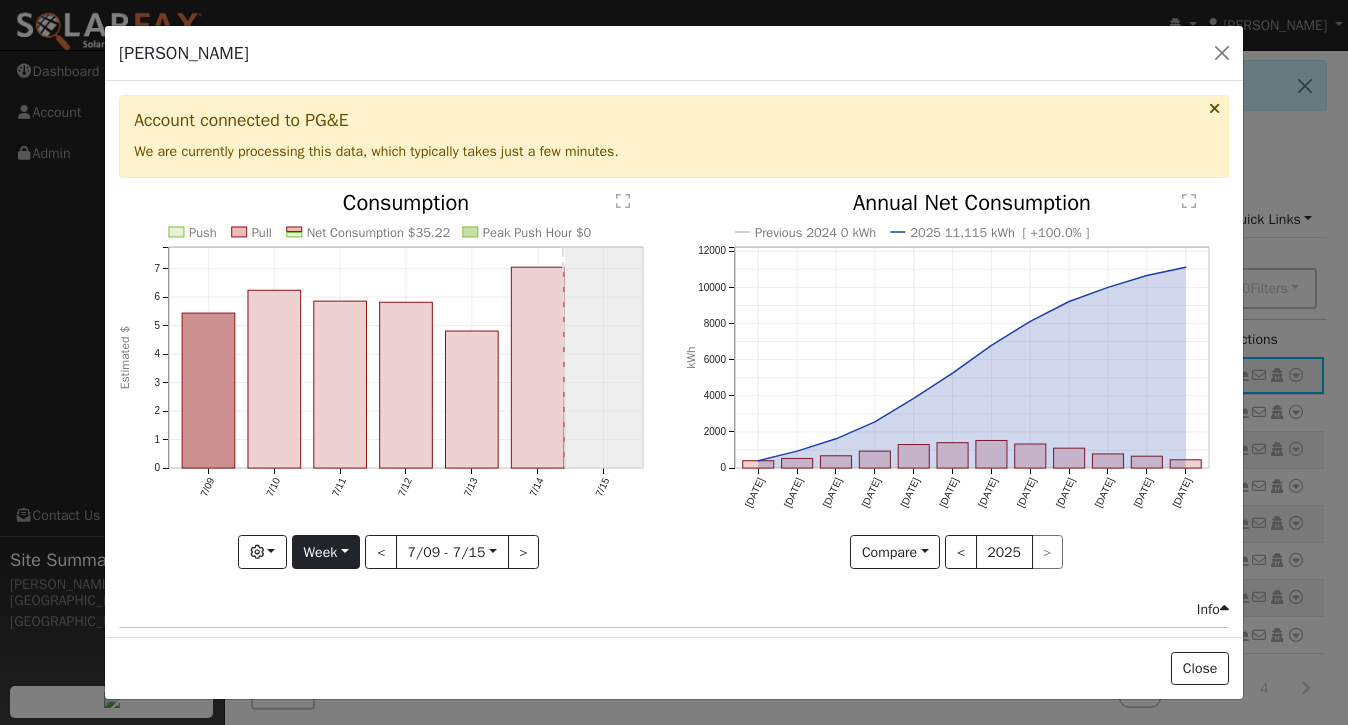 click on "Week" at bounding box center (326, 552) 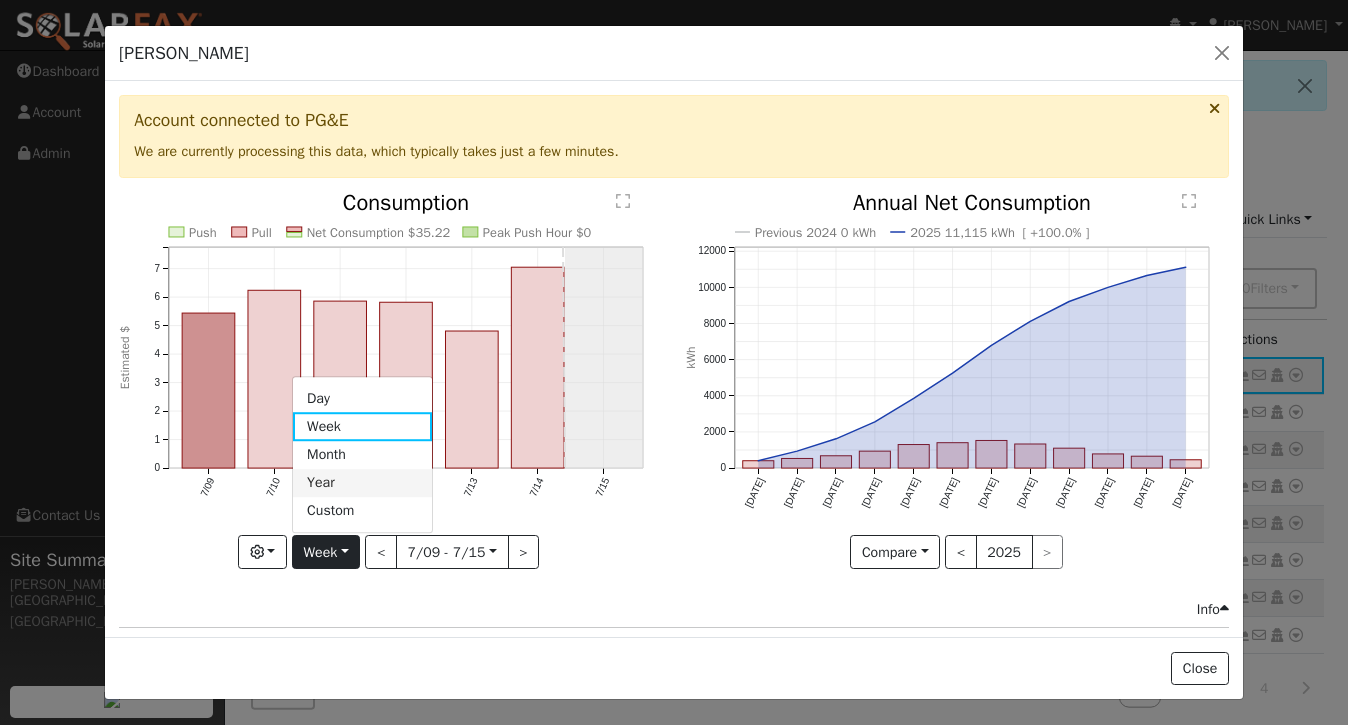 click on "Year" at bounding box center [362, 483] 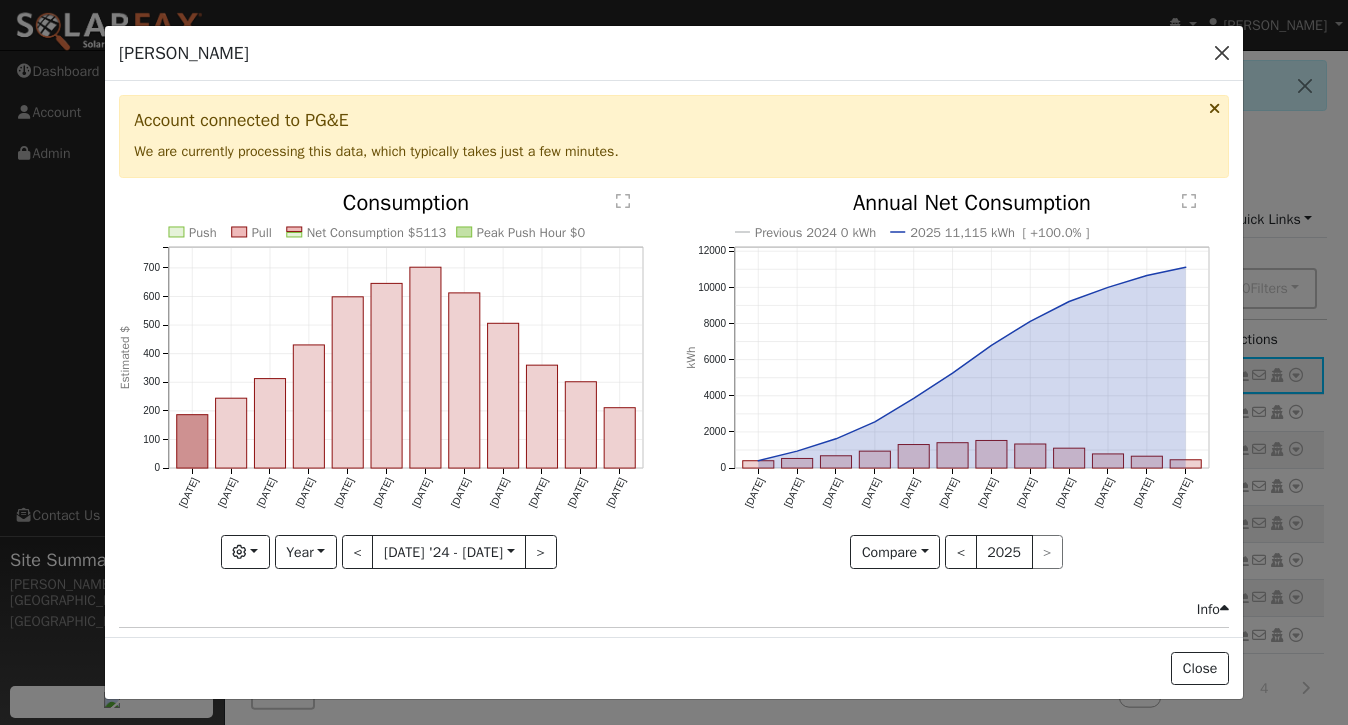 click at bounding box center (1222, 53) 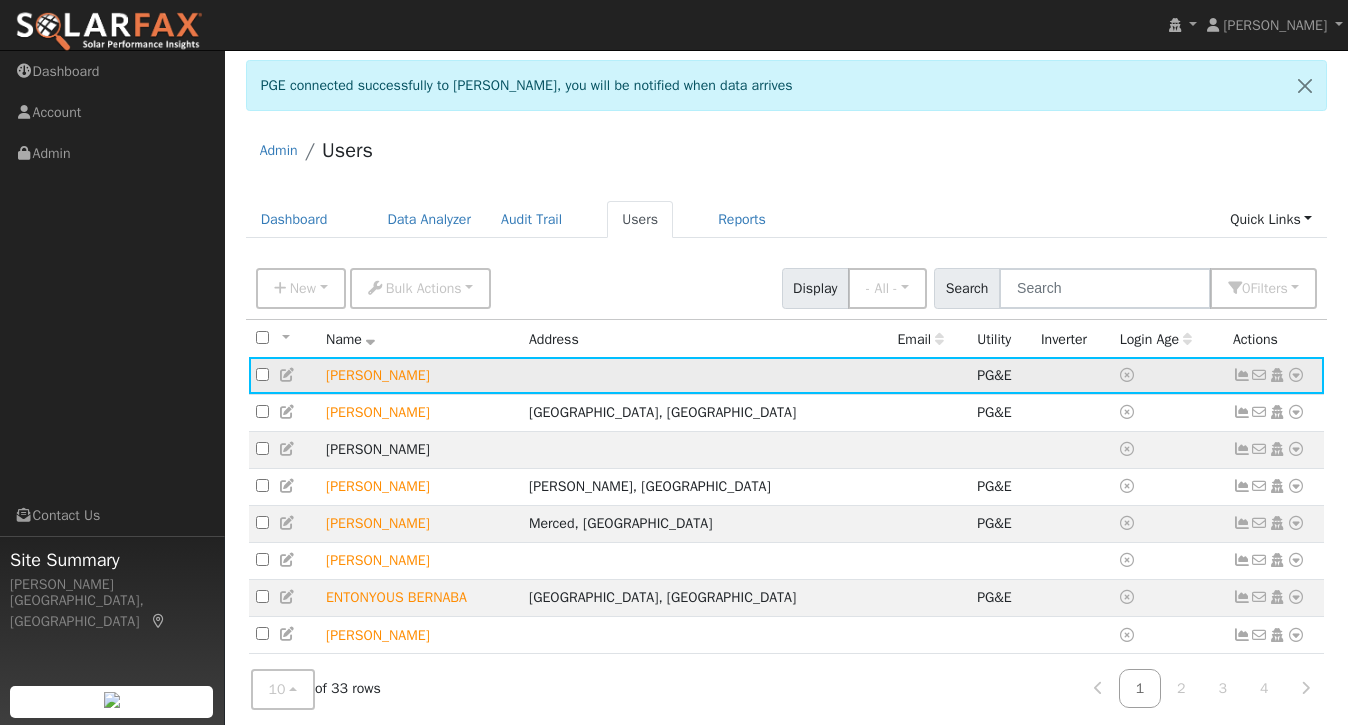 click at bounding box center (1242, 375) 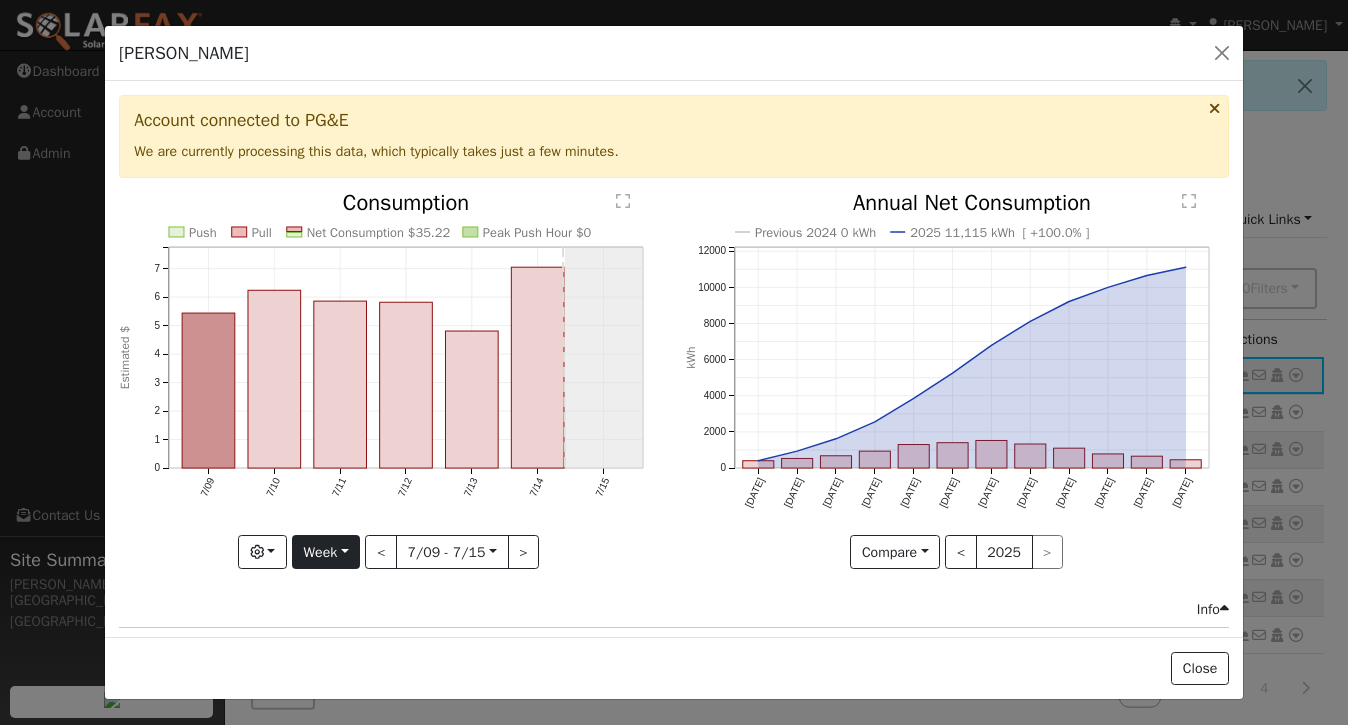 click on "Week" at bounding box center [326, 552] 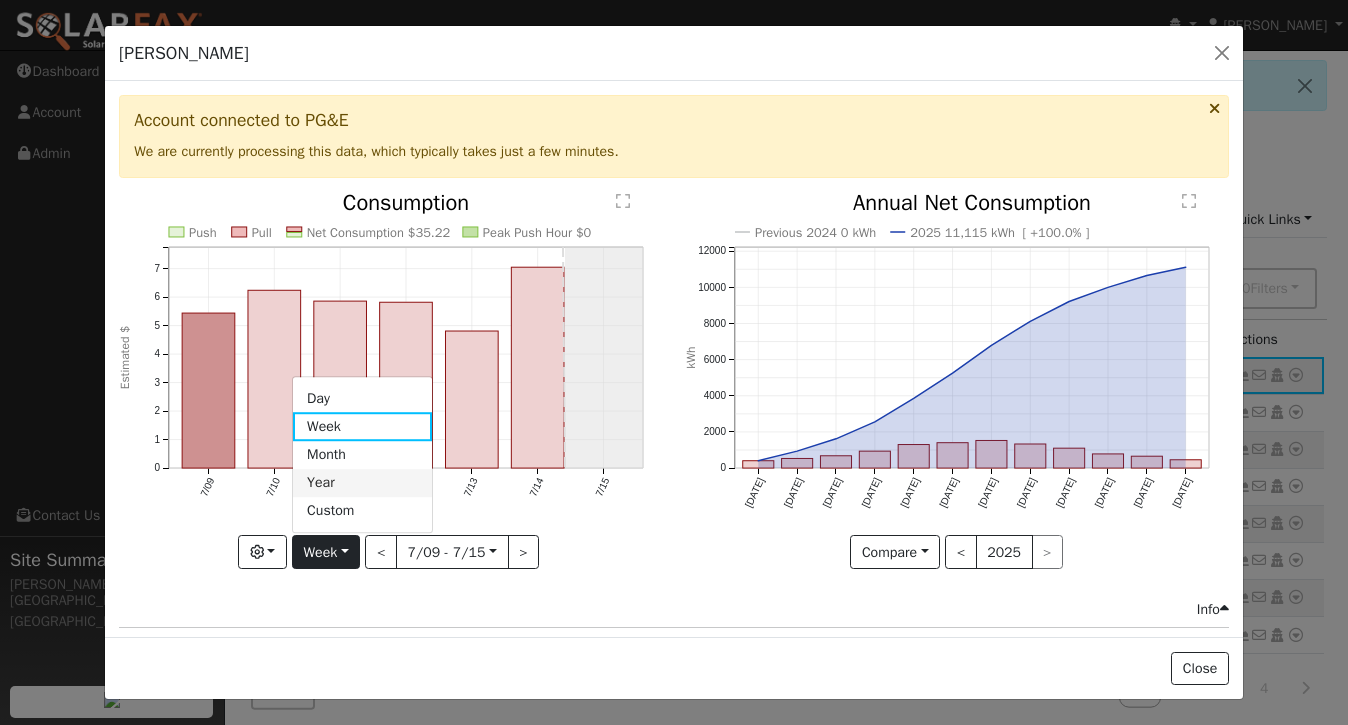 click on "Year" at bounding box center (362, 483) 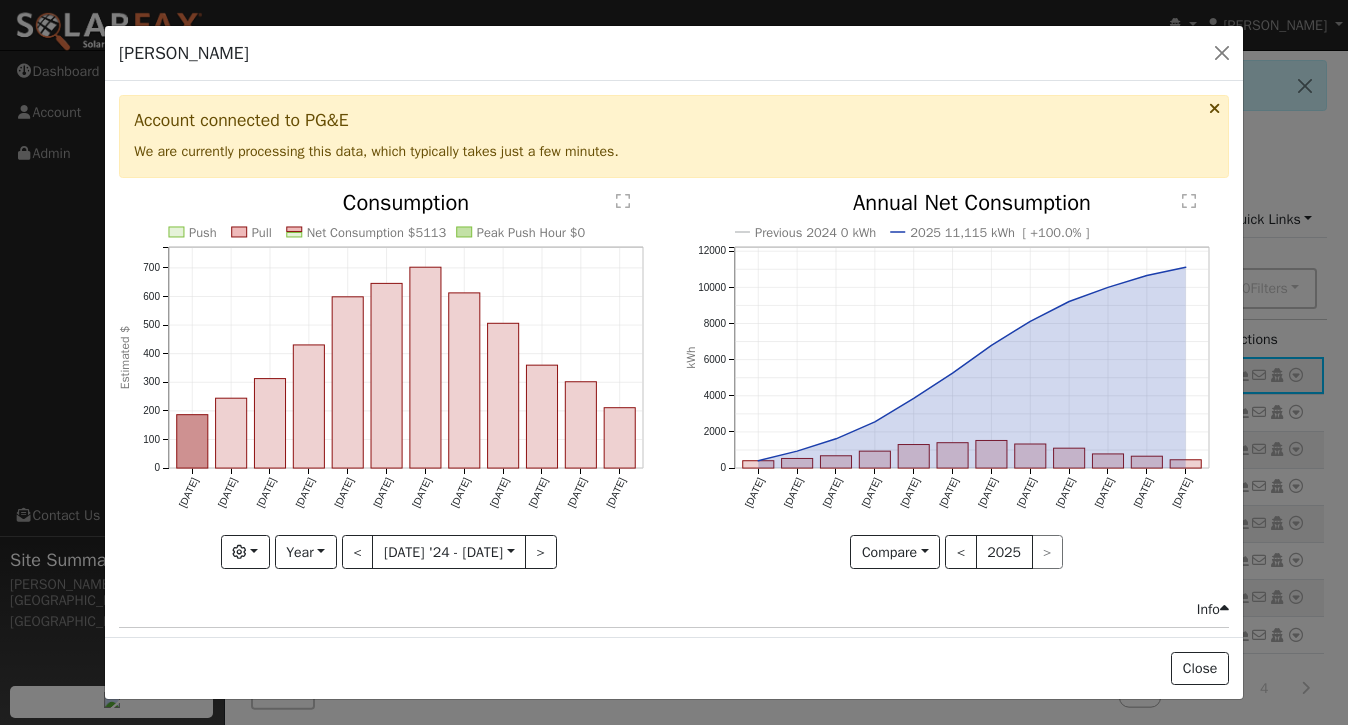 click on "Previous 2024 0 kWh 2025 11,115 kWh  [ +100.0% ] [DATE] Aug '[DATE] Oct '[DATE] Dec '[DATE] Feb '[DATE] Apr '[DATE] Jun '25 0 2000 4000 6000 8000 10000 12000  Annual Net Consumption kWh onclick="" onclick="" onclick="" onclick="" onclick="" onclick="" onclick="" onclick="" onclick="" onclick="" onclick="" onclick="" onclick="" onclick="" onclick="" onclick="" onclick="" onclick="" onclick="" onclick="" onclick="" onclick="" onclick="" onclick=""" 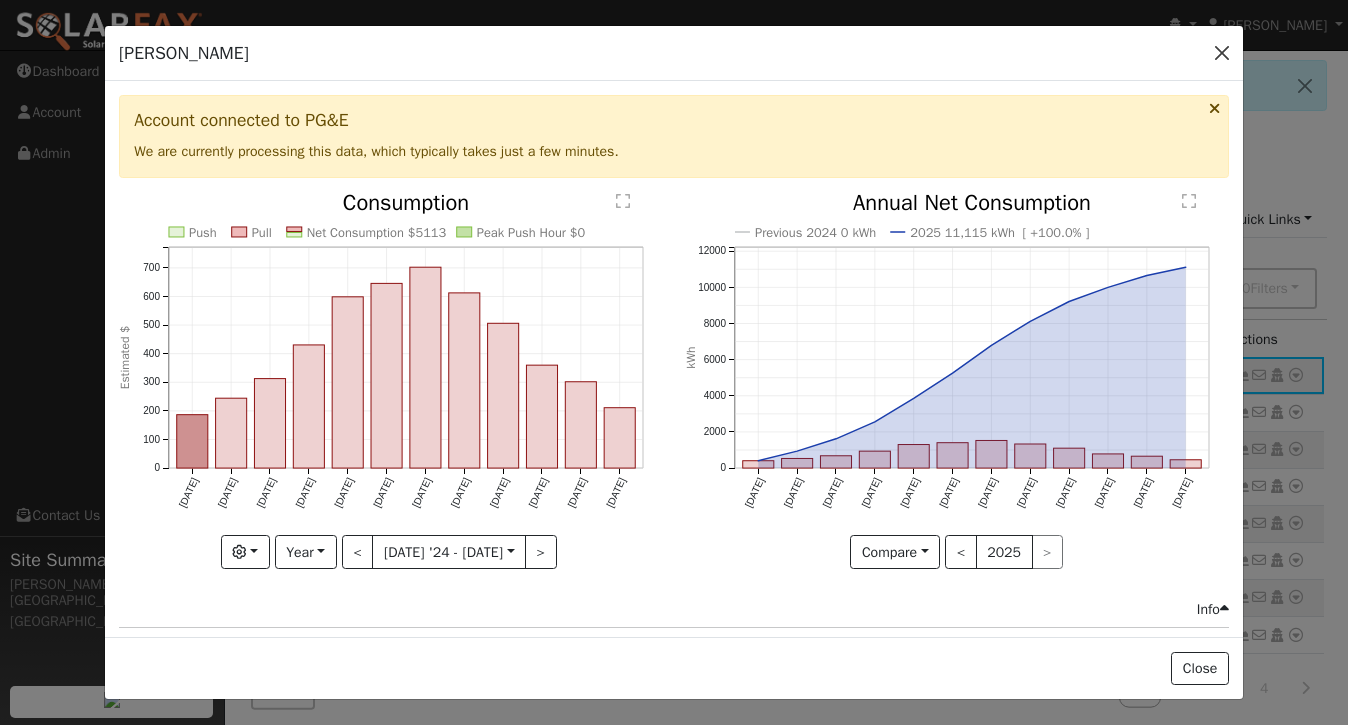 click at bounding box center [1222, 53] 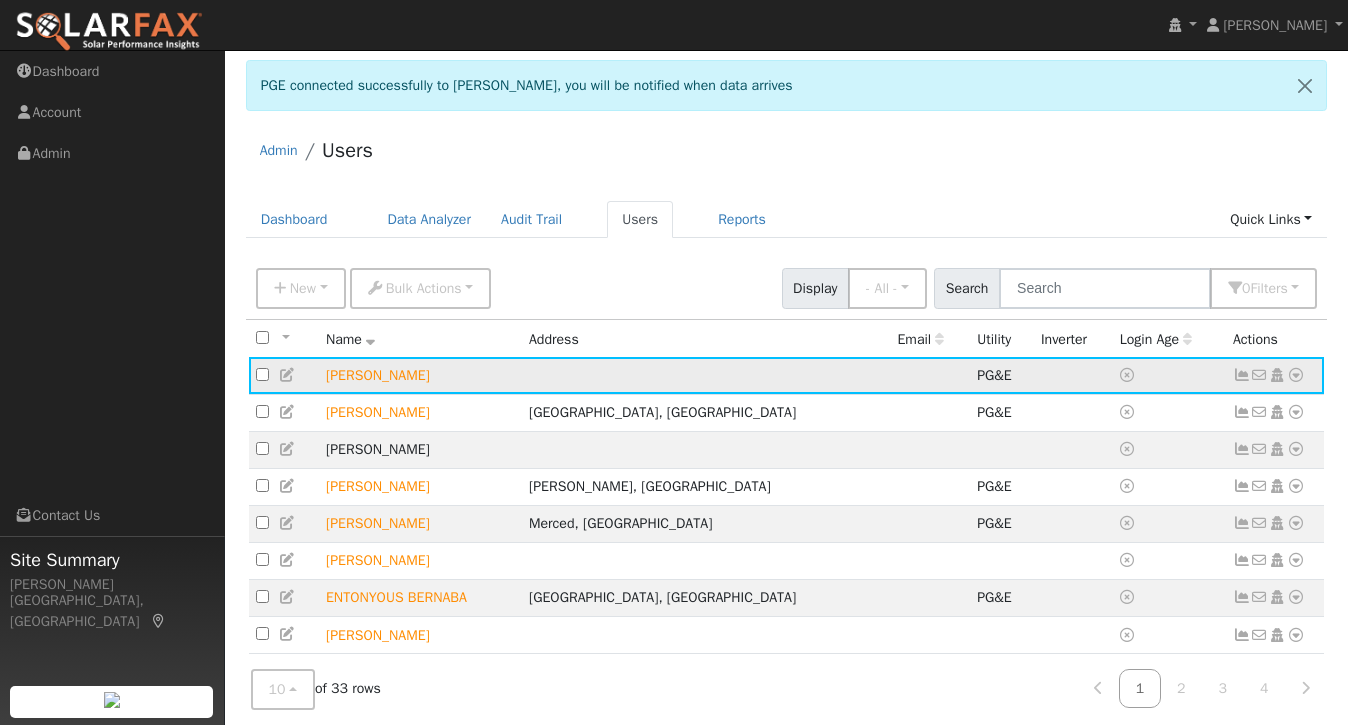 click at bounding box center (1242, 375) 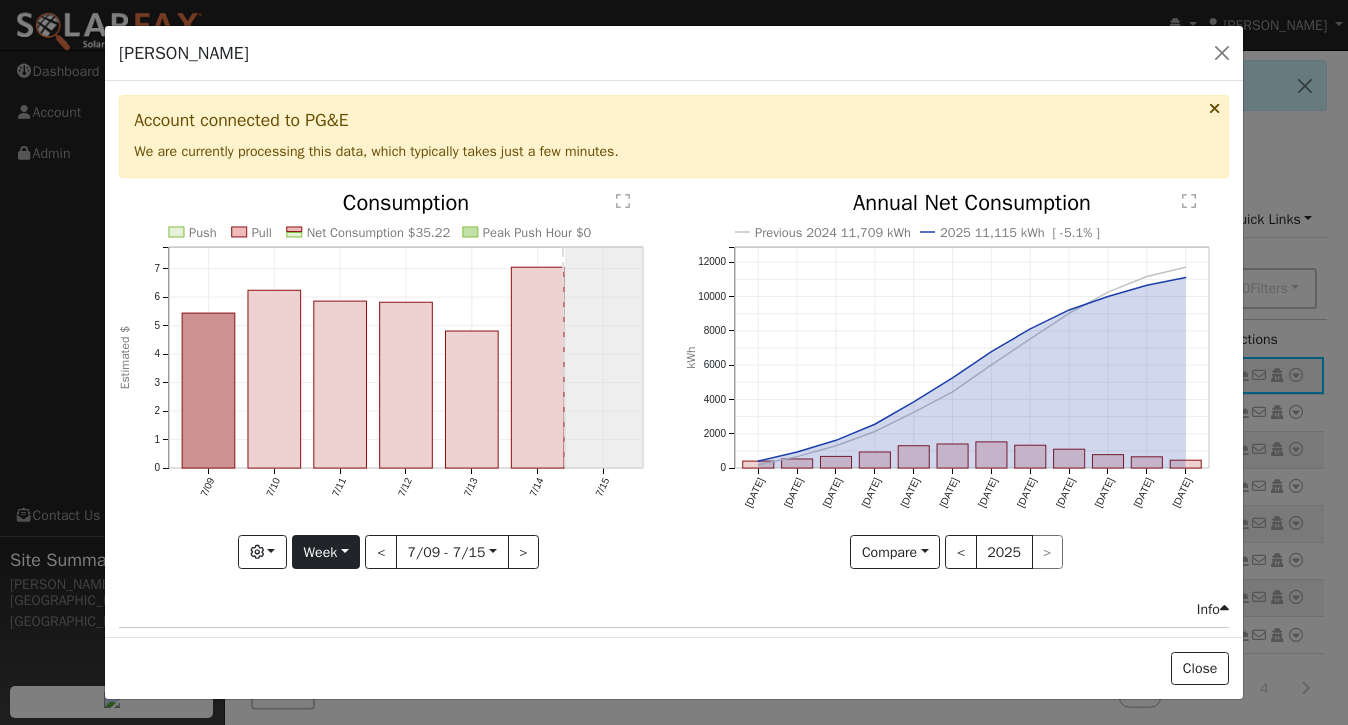click on "Week" at bounding box center [326, 552] 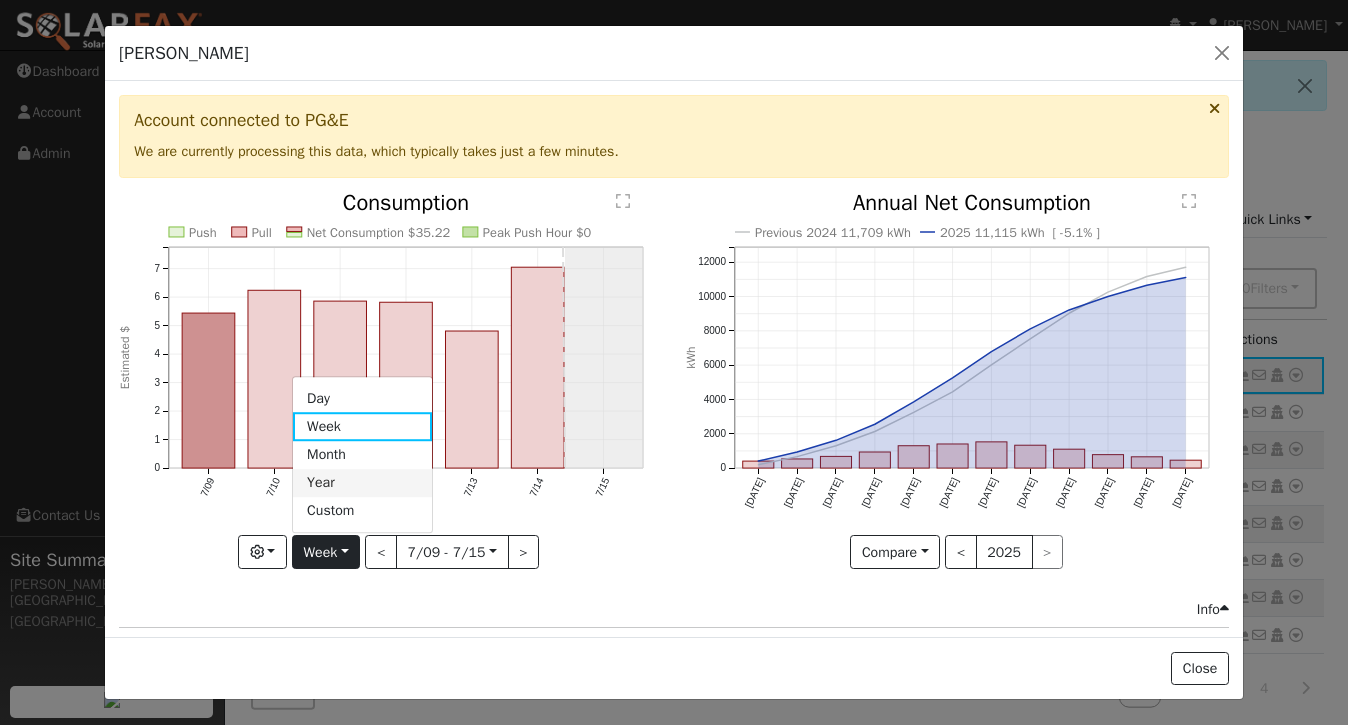 click on "Year" at bounding box center (362, 483) 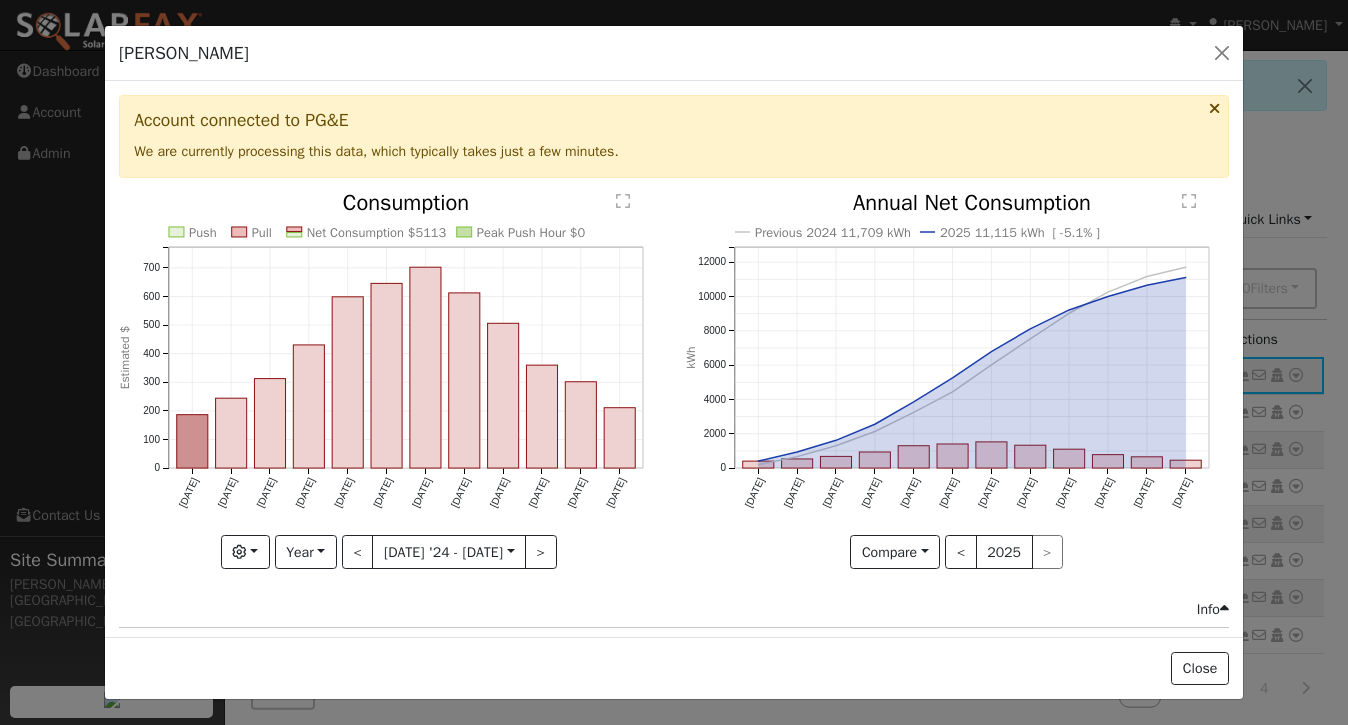 click on "Previous 2024 11,709 kWh 2025 11,115 kWh  [ -5.1% ] [DATE] Aug '[DATE] Oct '[DATE] Dec '[DATE] Feb '[DATE] Apr '[DATE] Jun '25 0 2000 4000 6000 8000 10000 12000  Annual Net Consumption kWh onclick="" onclick="" onclick="" onclick="" onclick="" onclick="" onclick="" onclick="" onclick="" onclick="" onclick="" onclick="" onclick="" onclick="" onclick="" onclick="" onclick="" onclick="" onclick="" onclick="" onclick="" onclick="" onclick="" onclick="" onclick="" onclick="" onclick="" onclick="" onclick="" onclick="" onclick="" onclick="" onclick="" onclick="" onclick="" onclick="" Compare Compare Previous Current Year  <  2025 >" at bounding box center [956, 395] 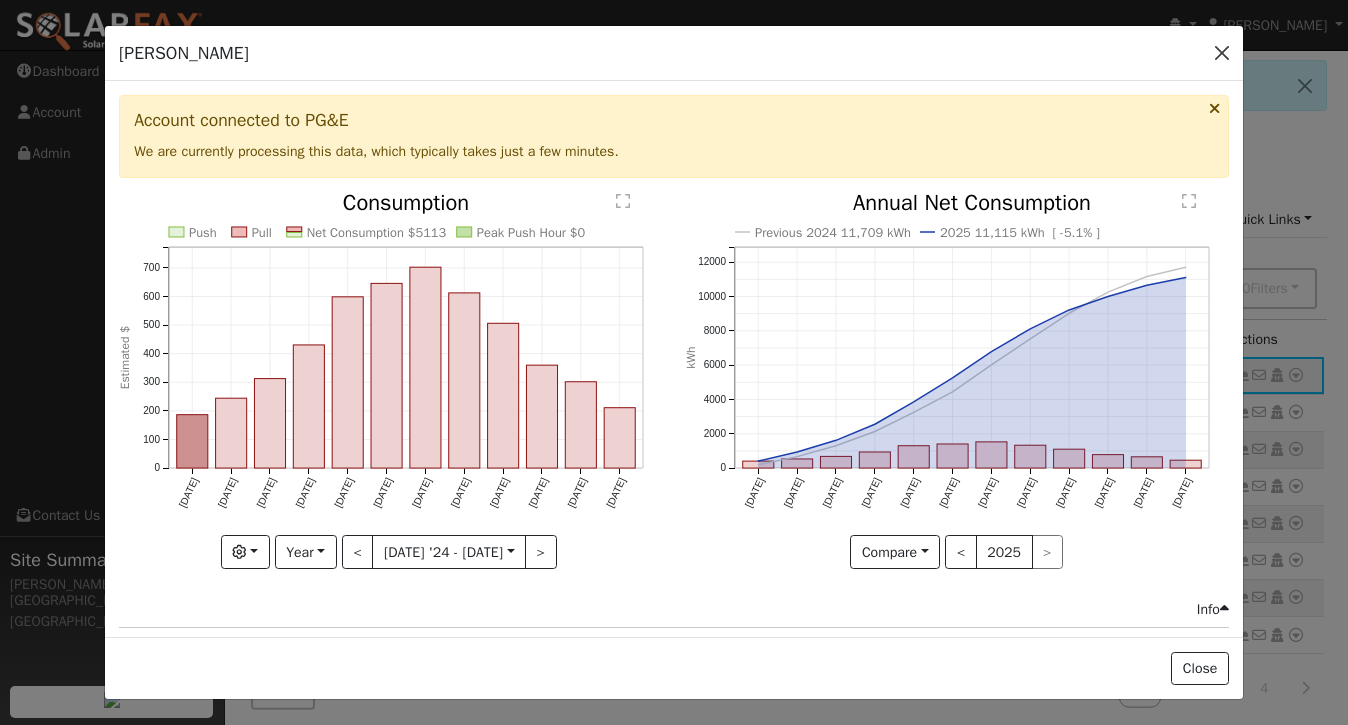 click at bounding box center [1222, 53] 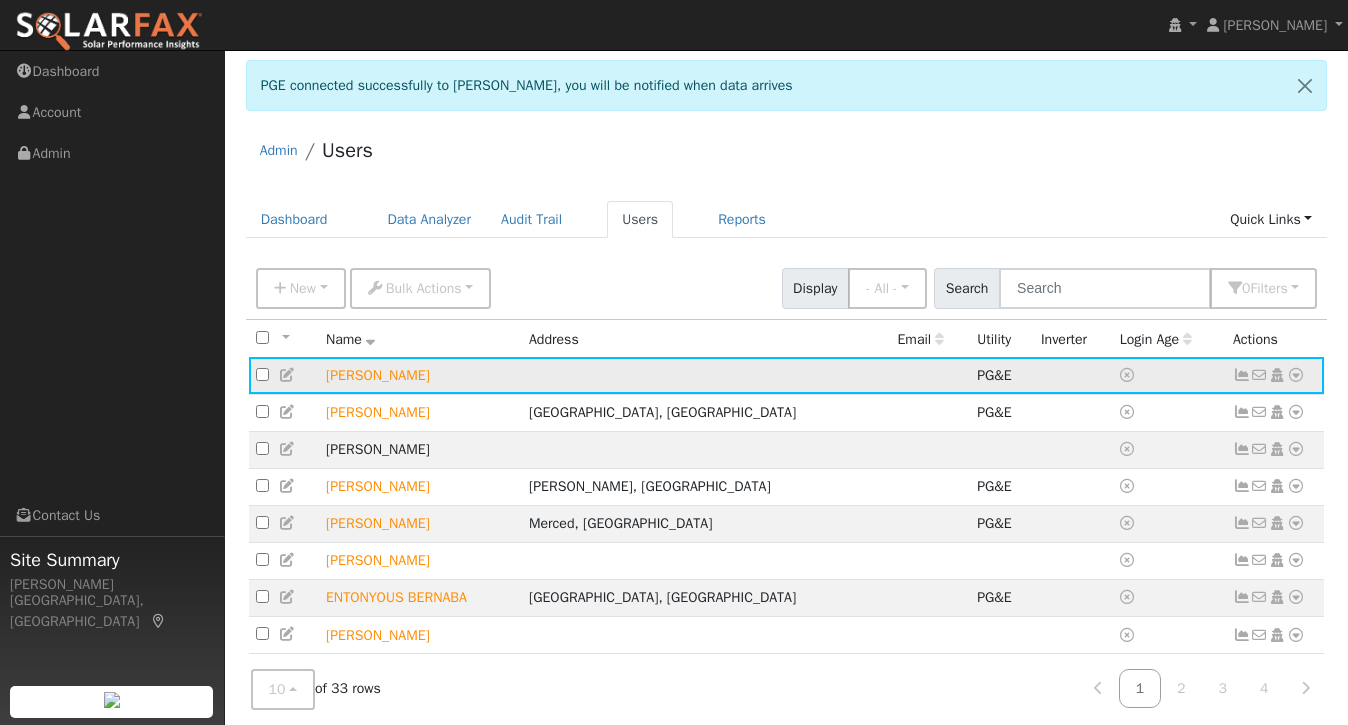 click at bounding box center [1242, 375] 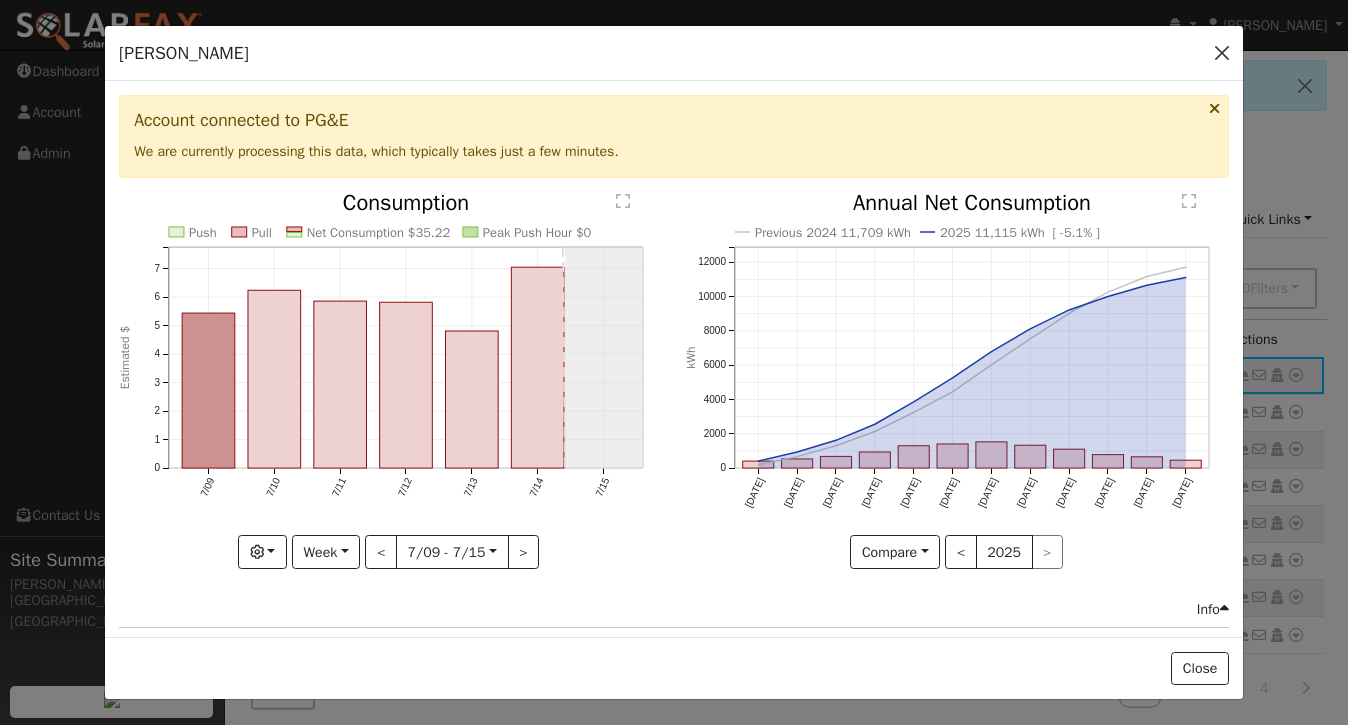 click at bounding box center (1222, 53) 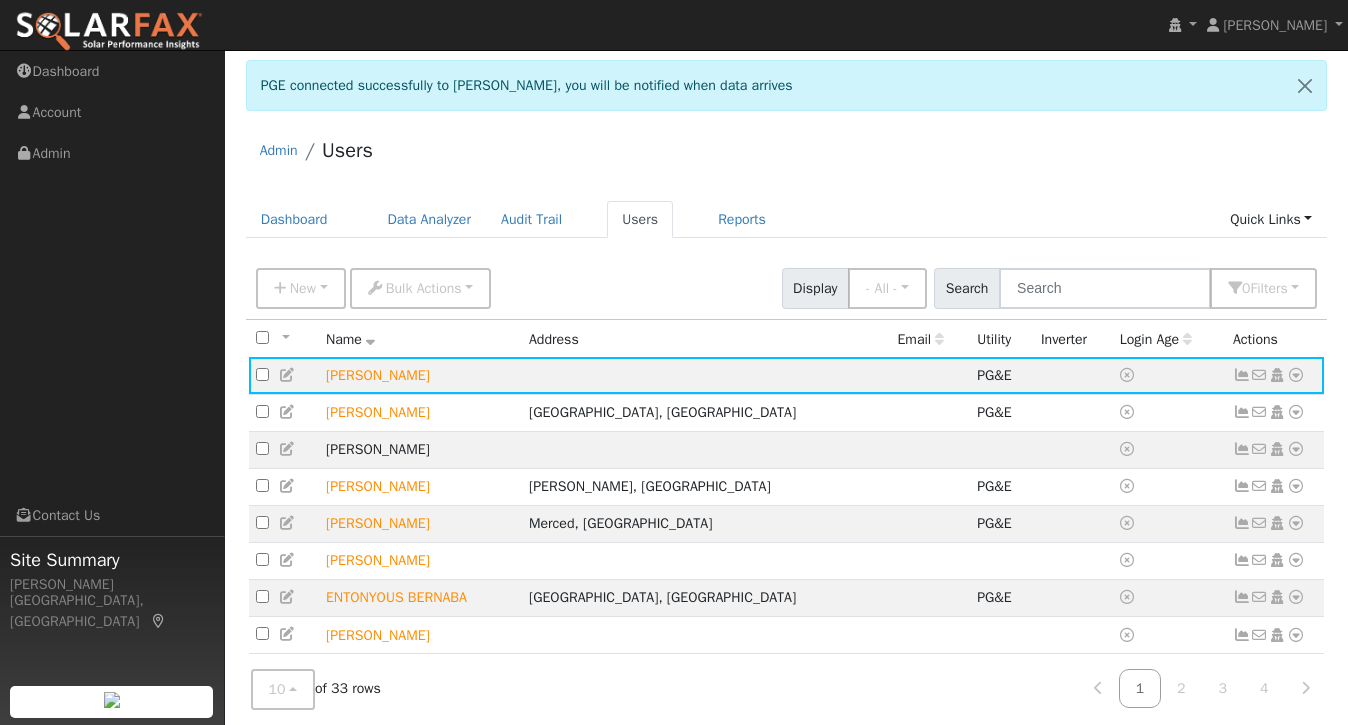 click on "Admin
Users" at bounding box center [787, 155] 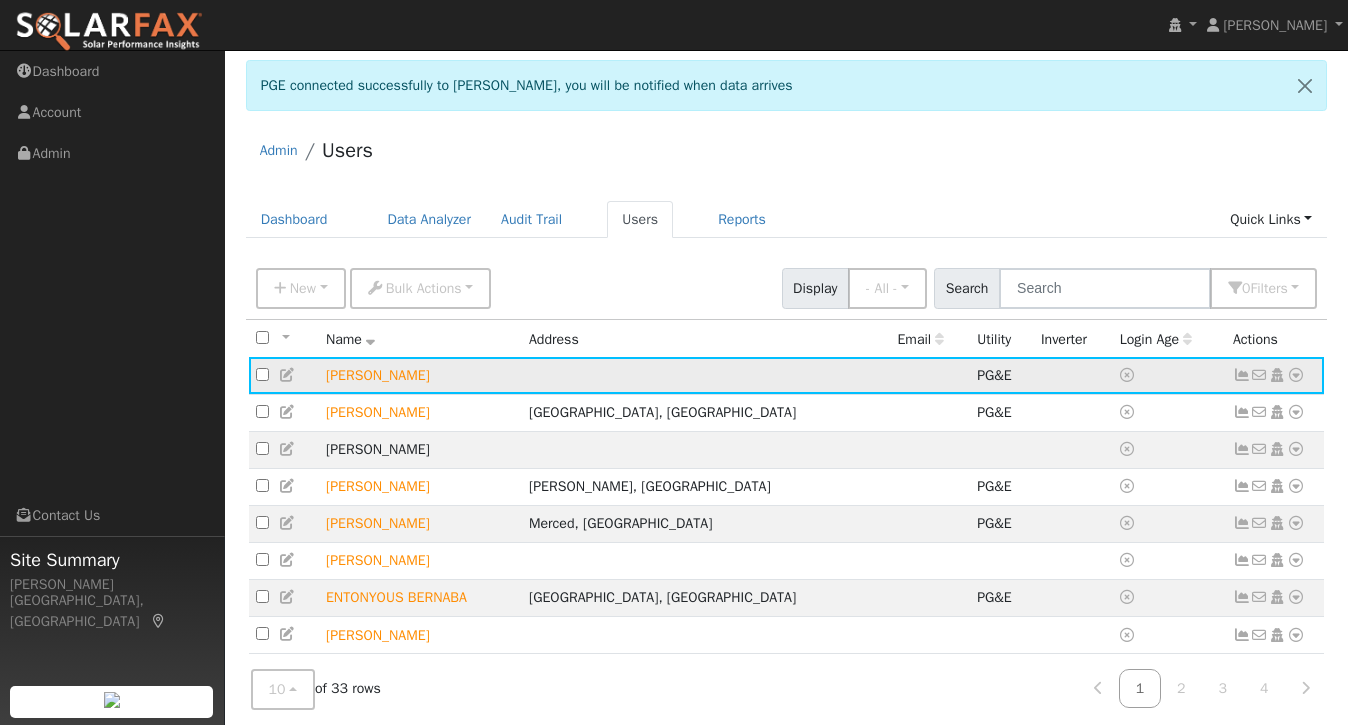 click at bounding box center [1242, 375] 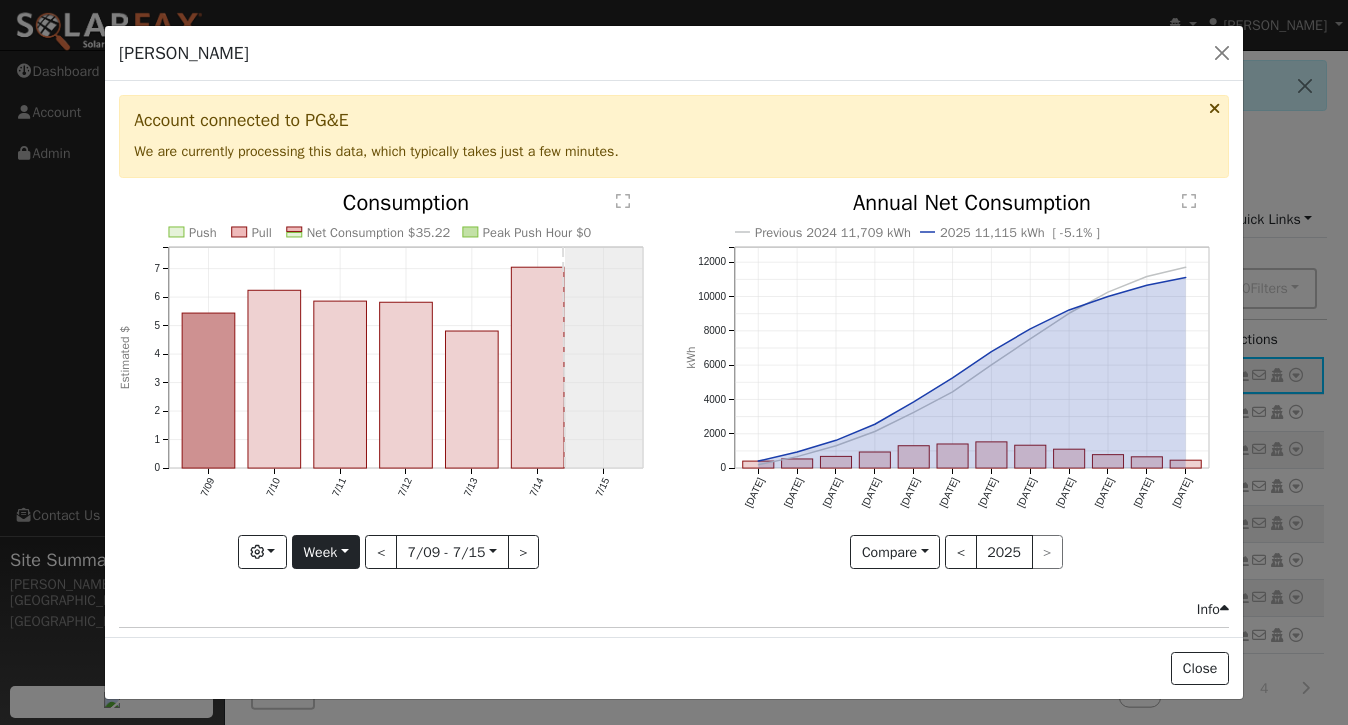 click on "Week" at bounding box center [326, 552] 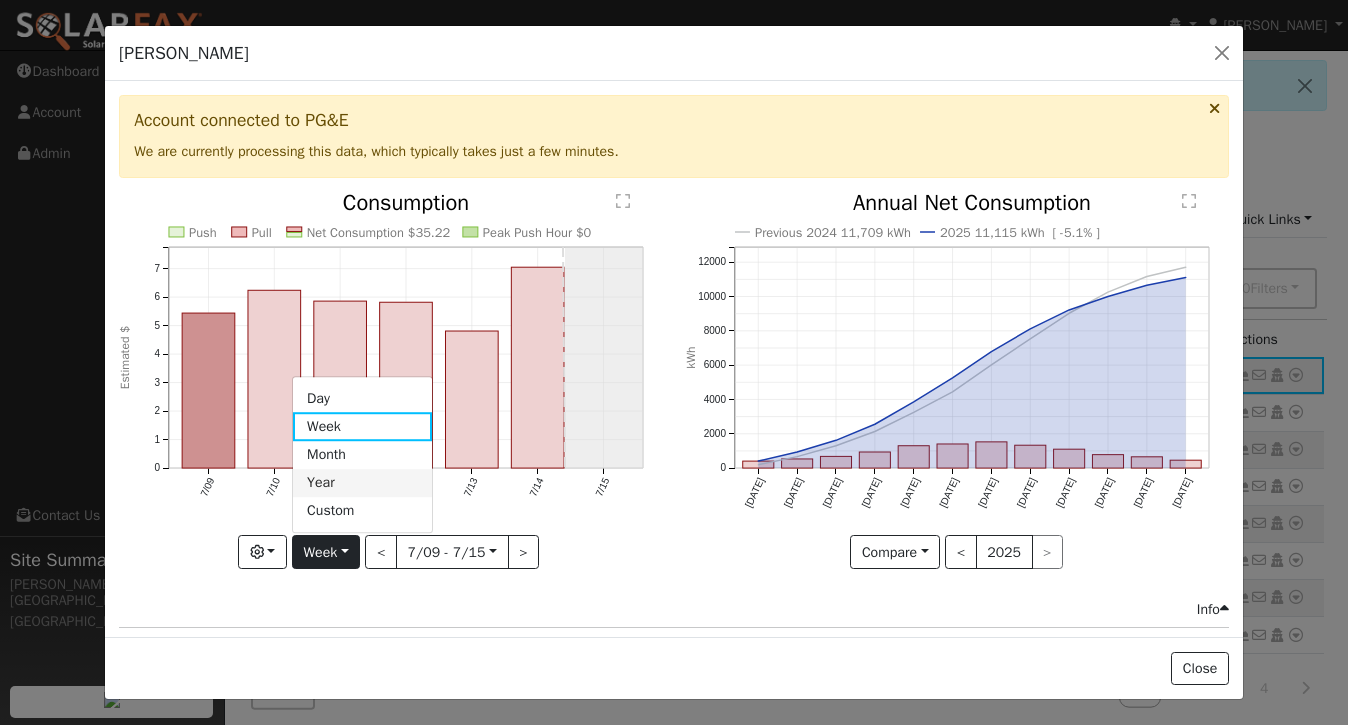 click on "Year" at bounding box center [362, 483] 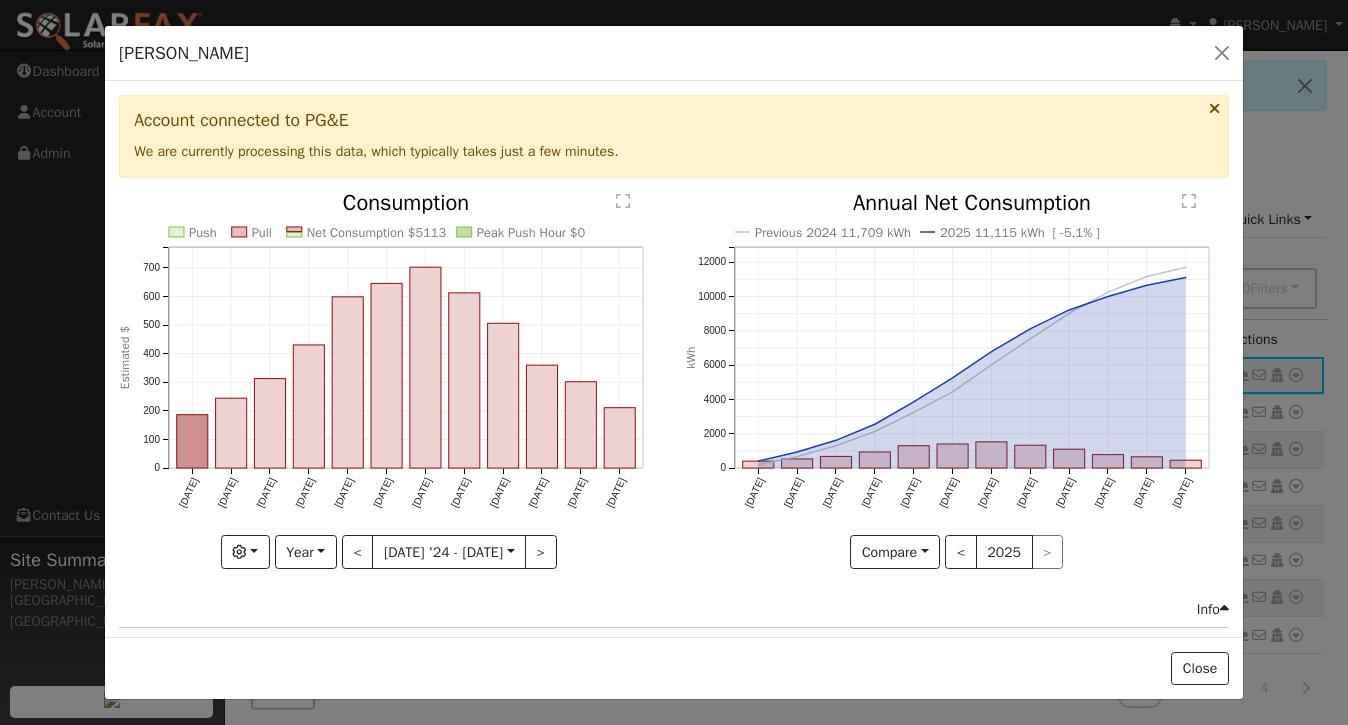 click on "[PERSON_NAME]   Default Account Default Account Primary Account" at bounding box center [674, 54] 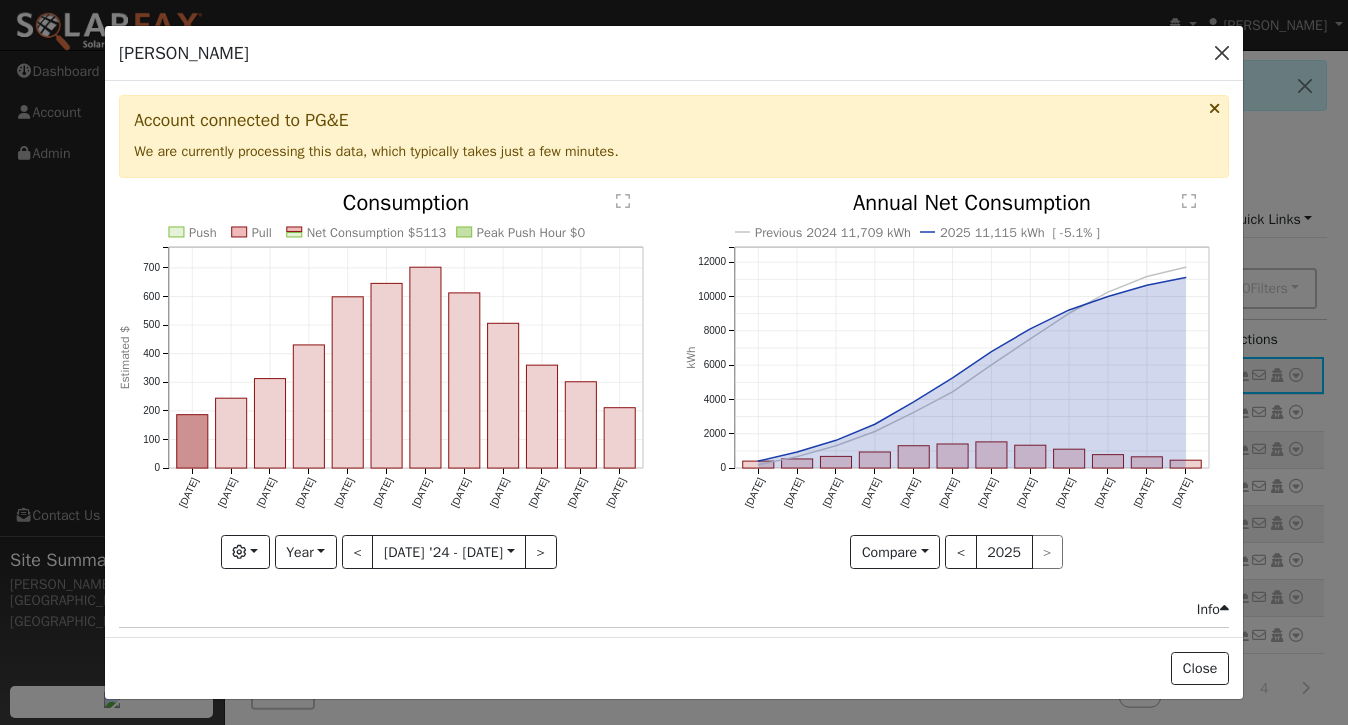 click at bounding box center [1222, 53] 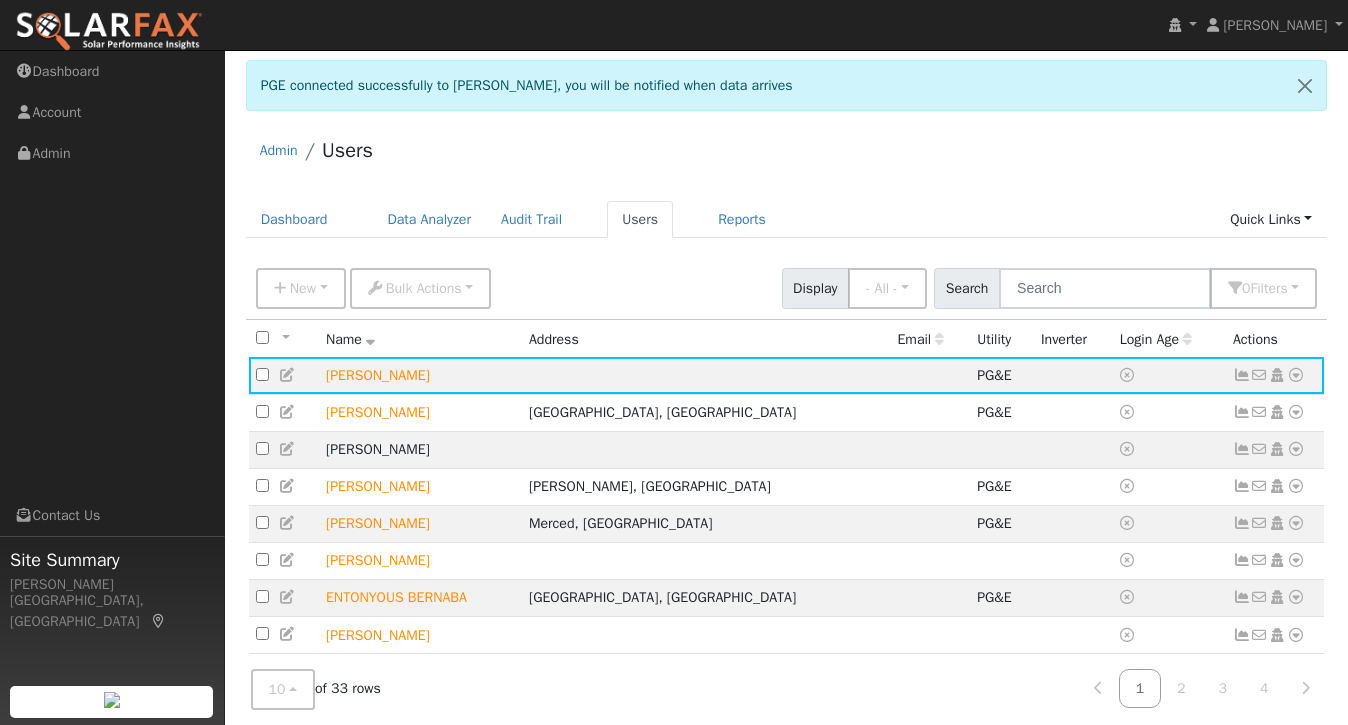 scroll, scrollTop: 0, scrollLeft: 0, axis: both 